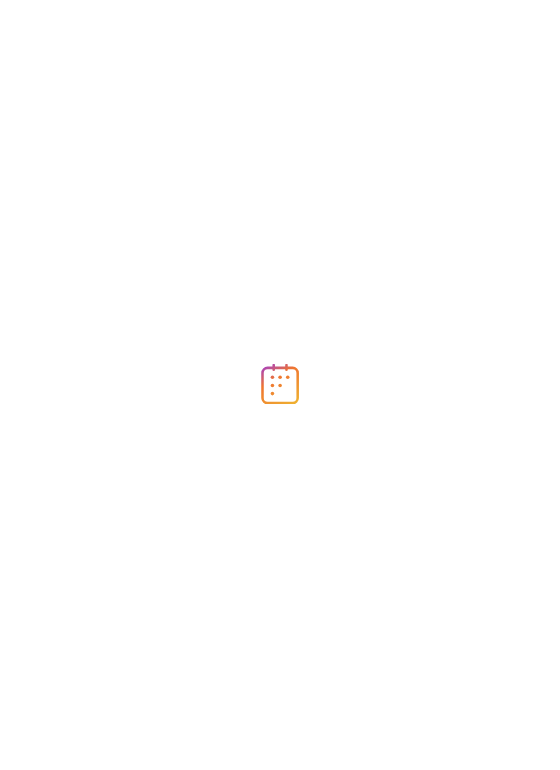scroll, scrollTop: 0, scrollLeft: 0, axis: both 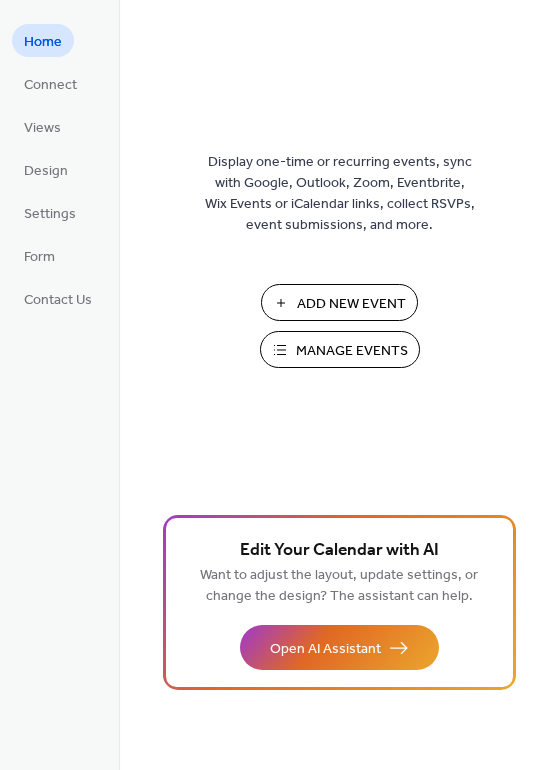 click on "Manage Events" at bounding box center (352, 351) 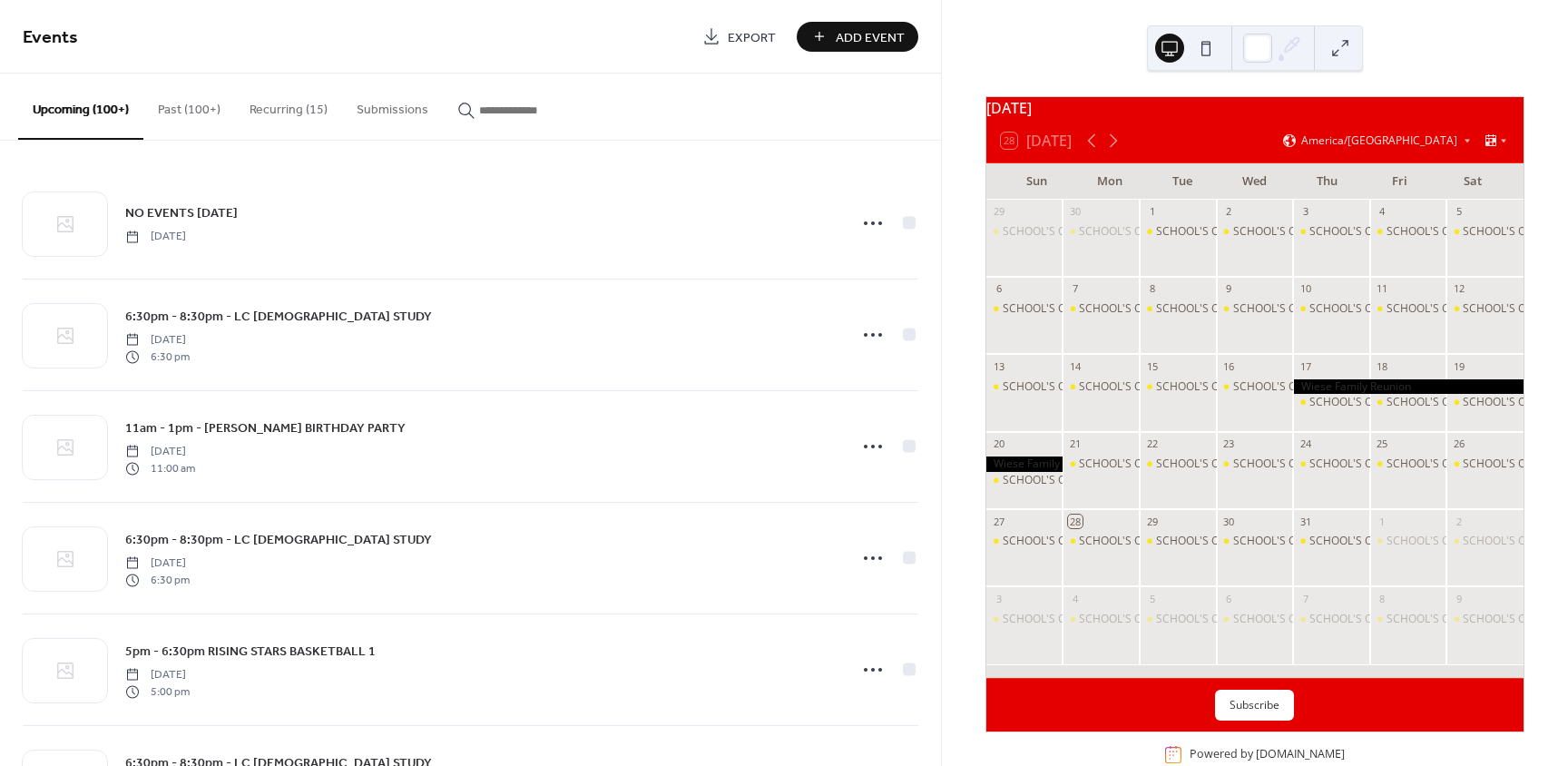 scroll, scrollTop: 0, scrollLeft: 0, axis: both 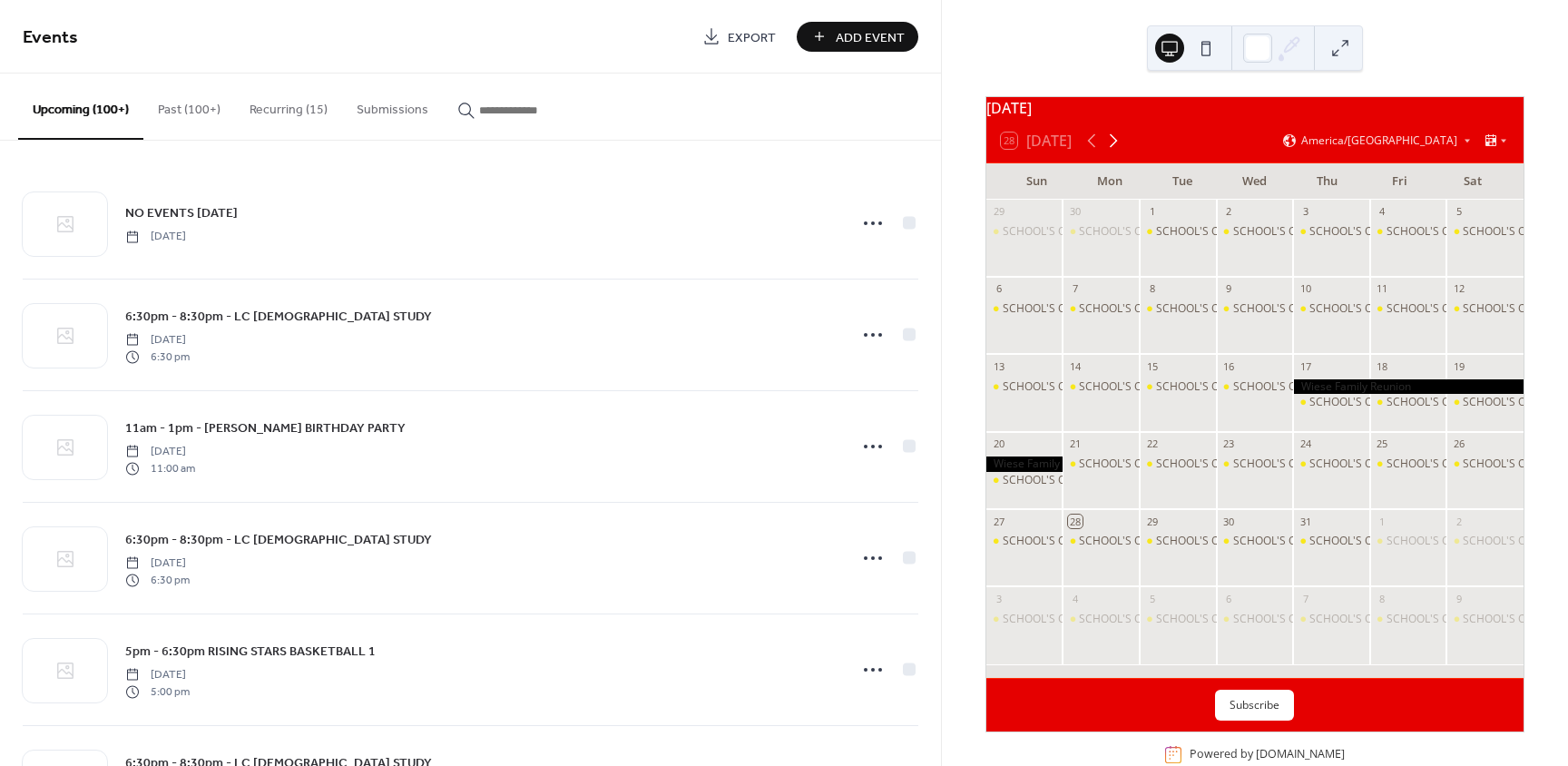 click 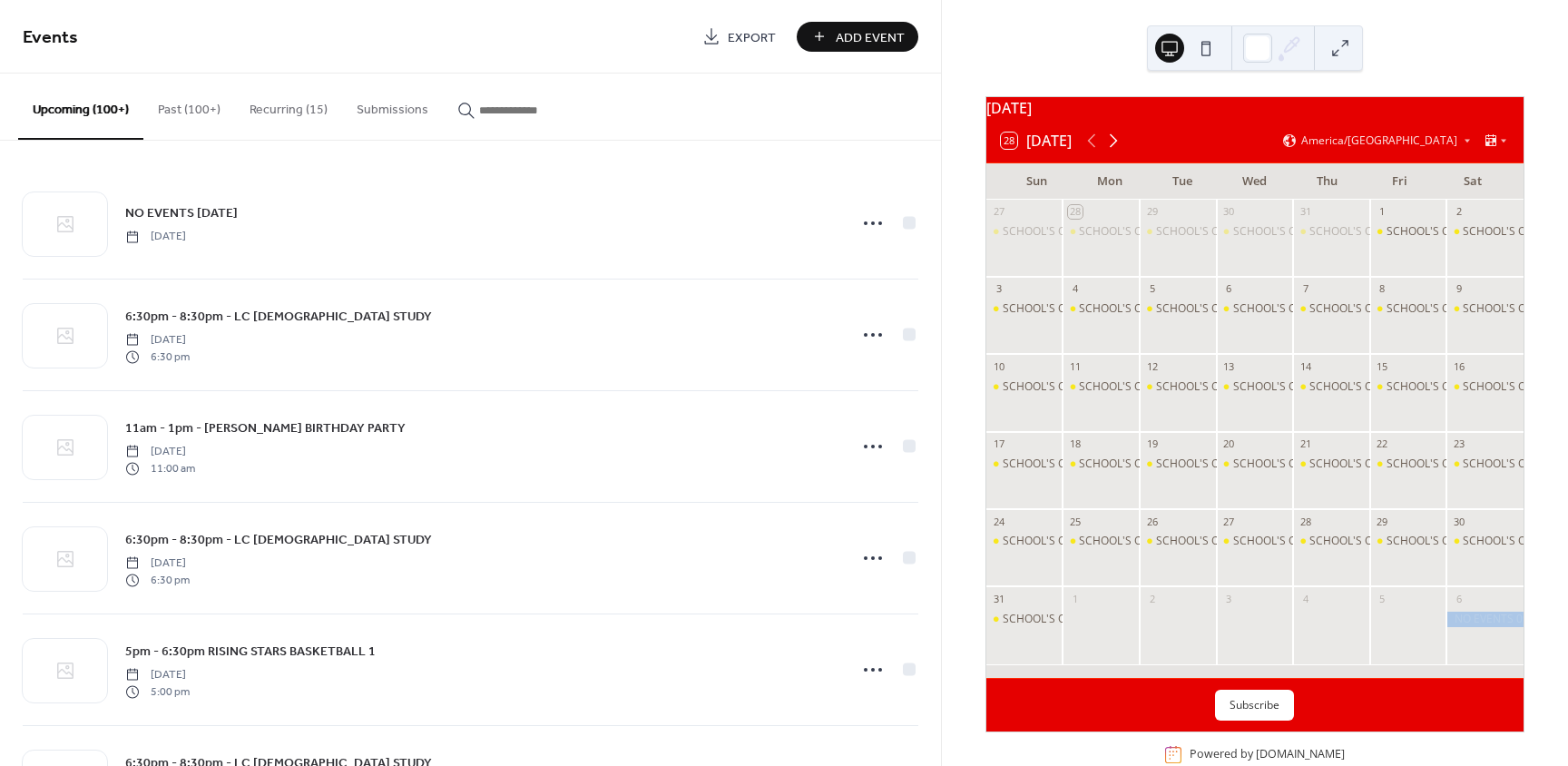 click 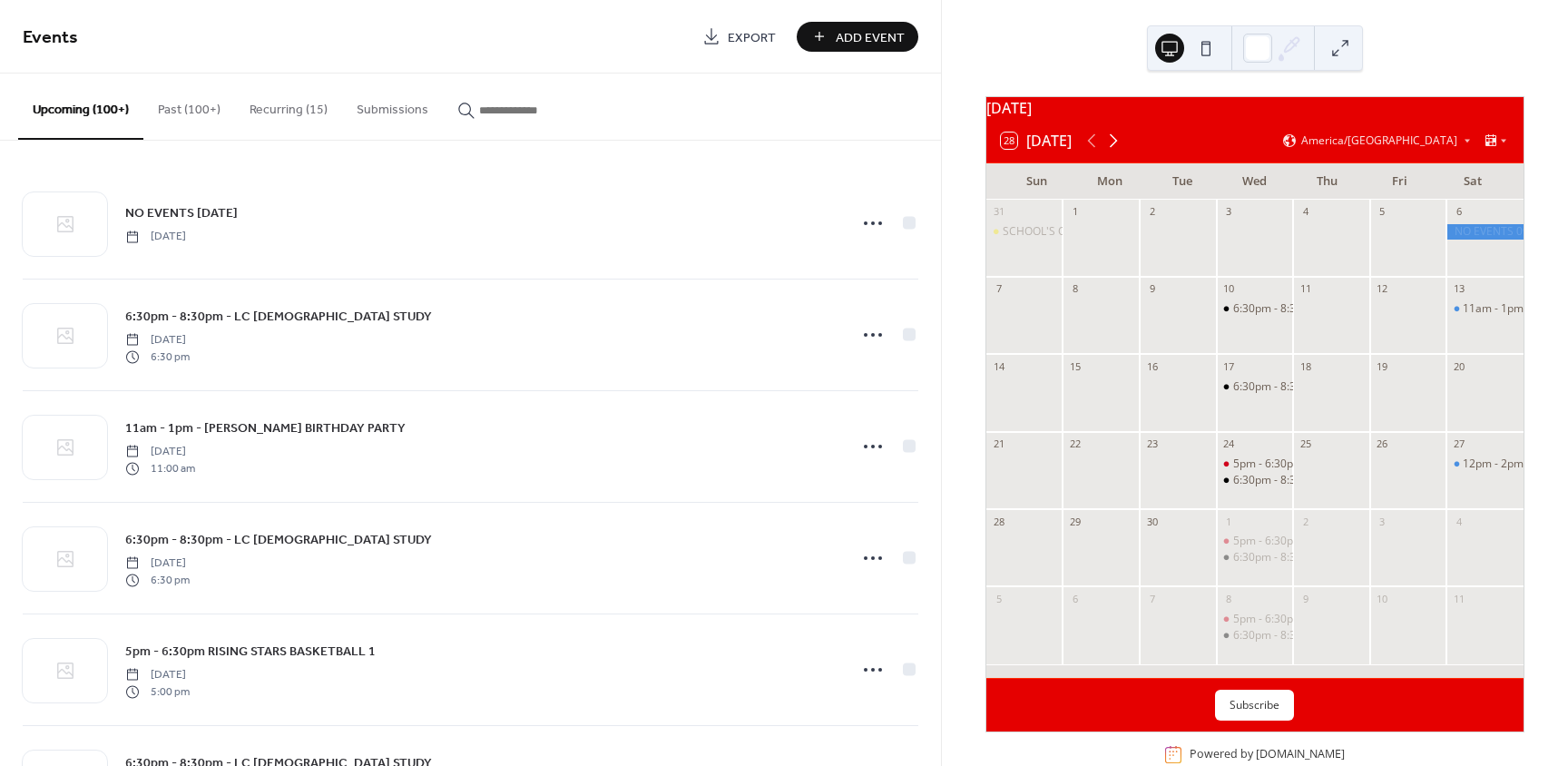 click 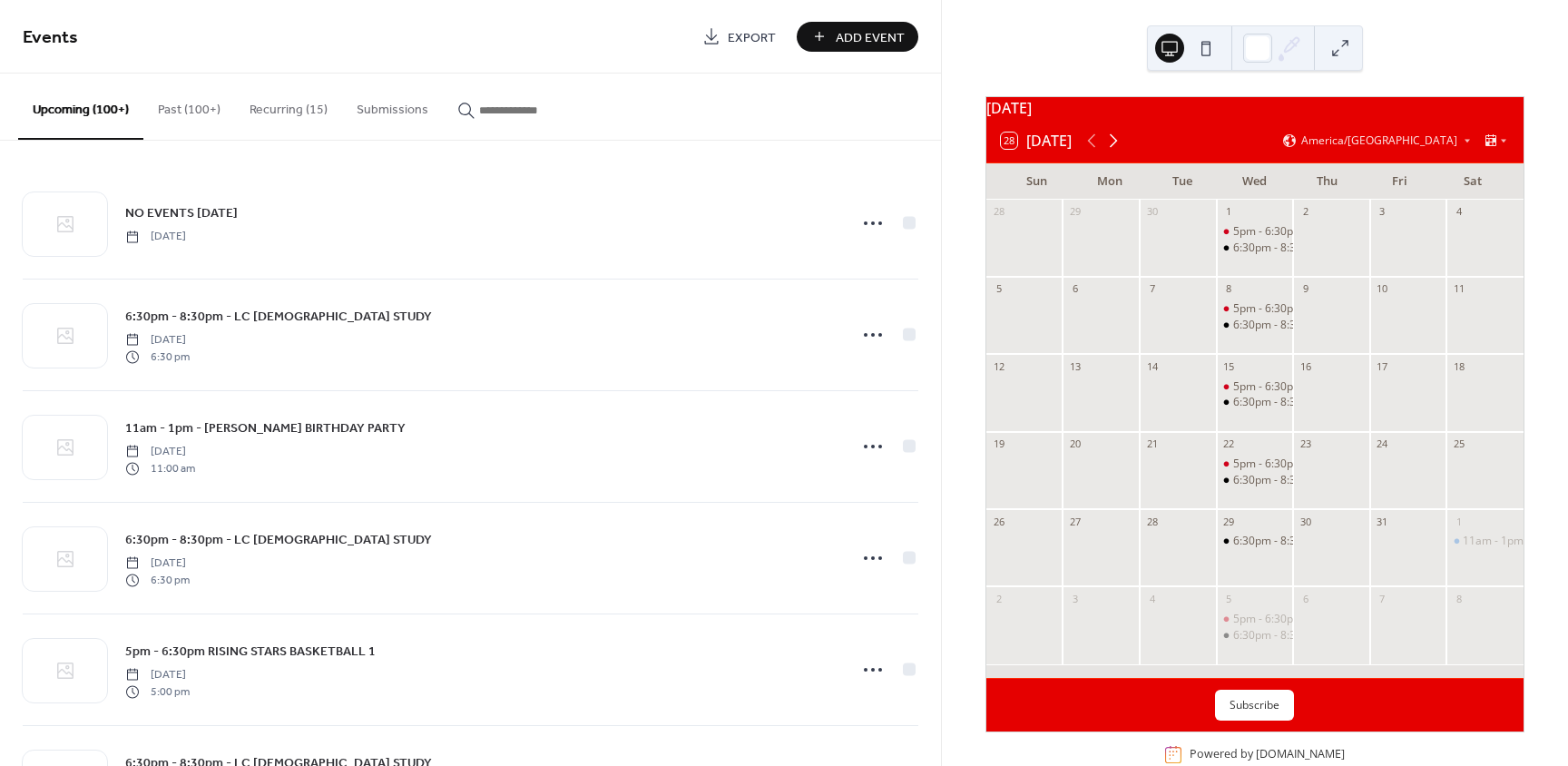 click 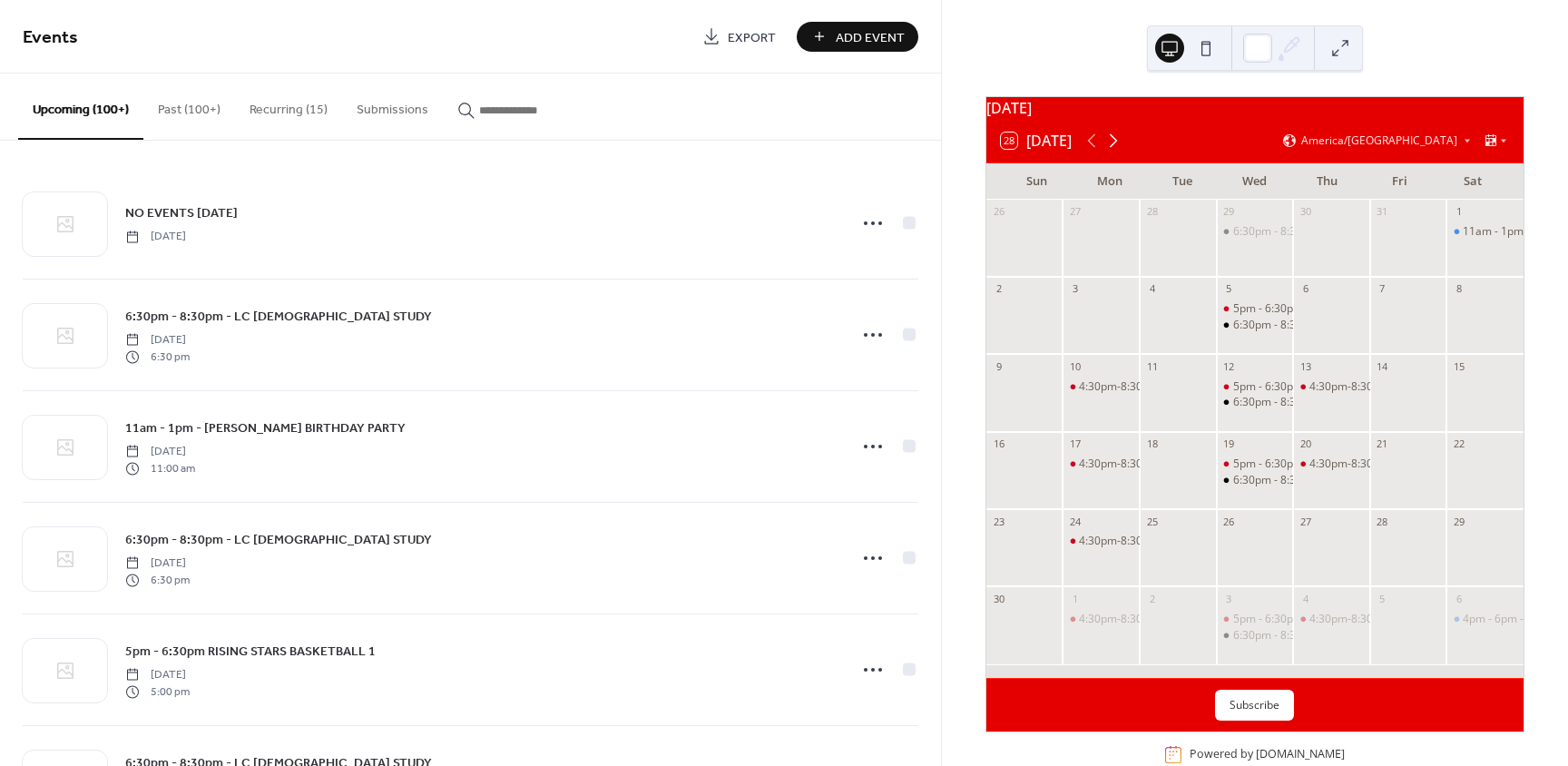 click 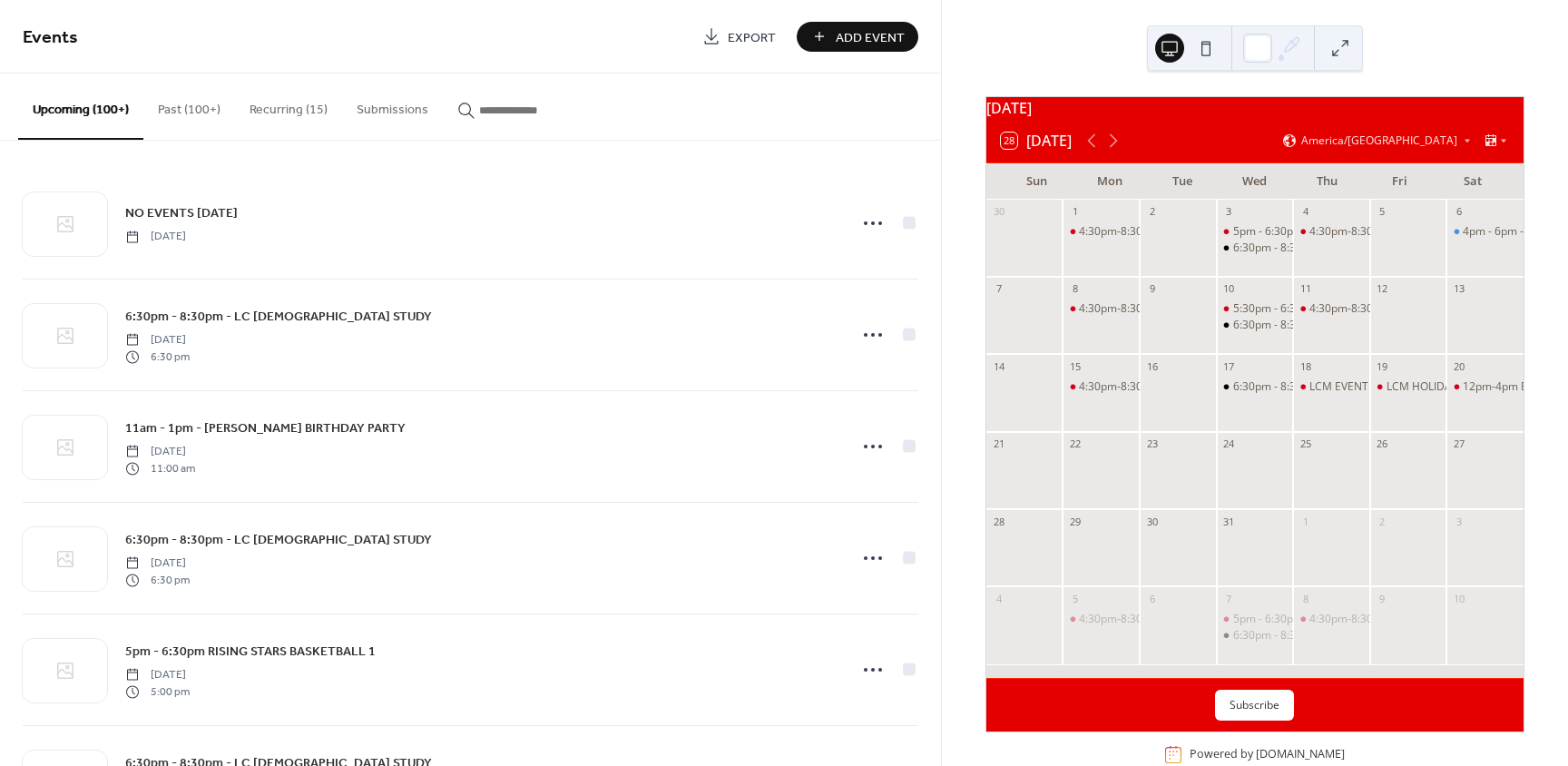 click on "Events Export Add Event" at bounding box center [470, 36] 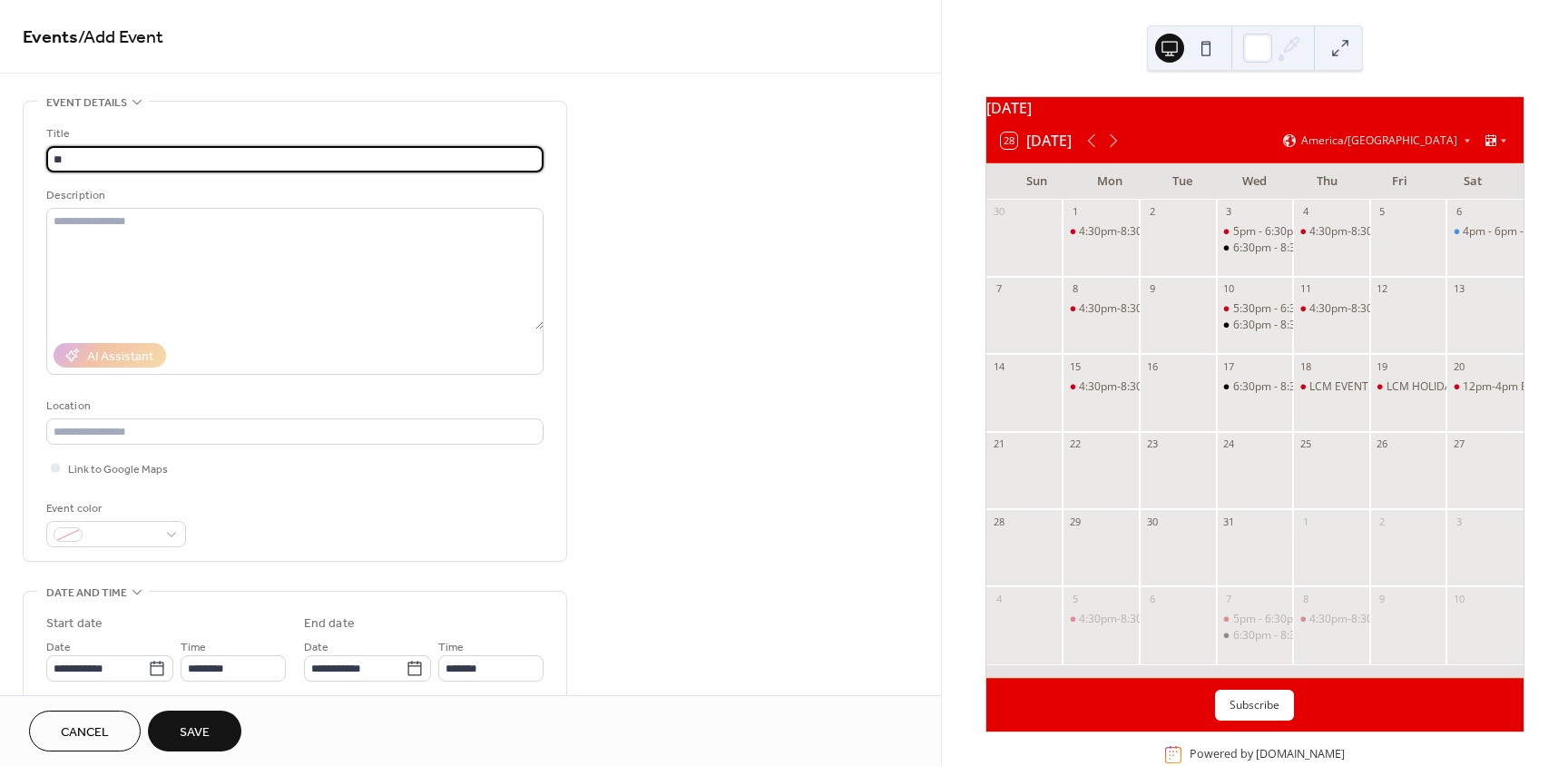 type on "*" 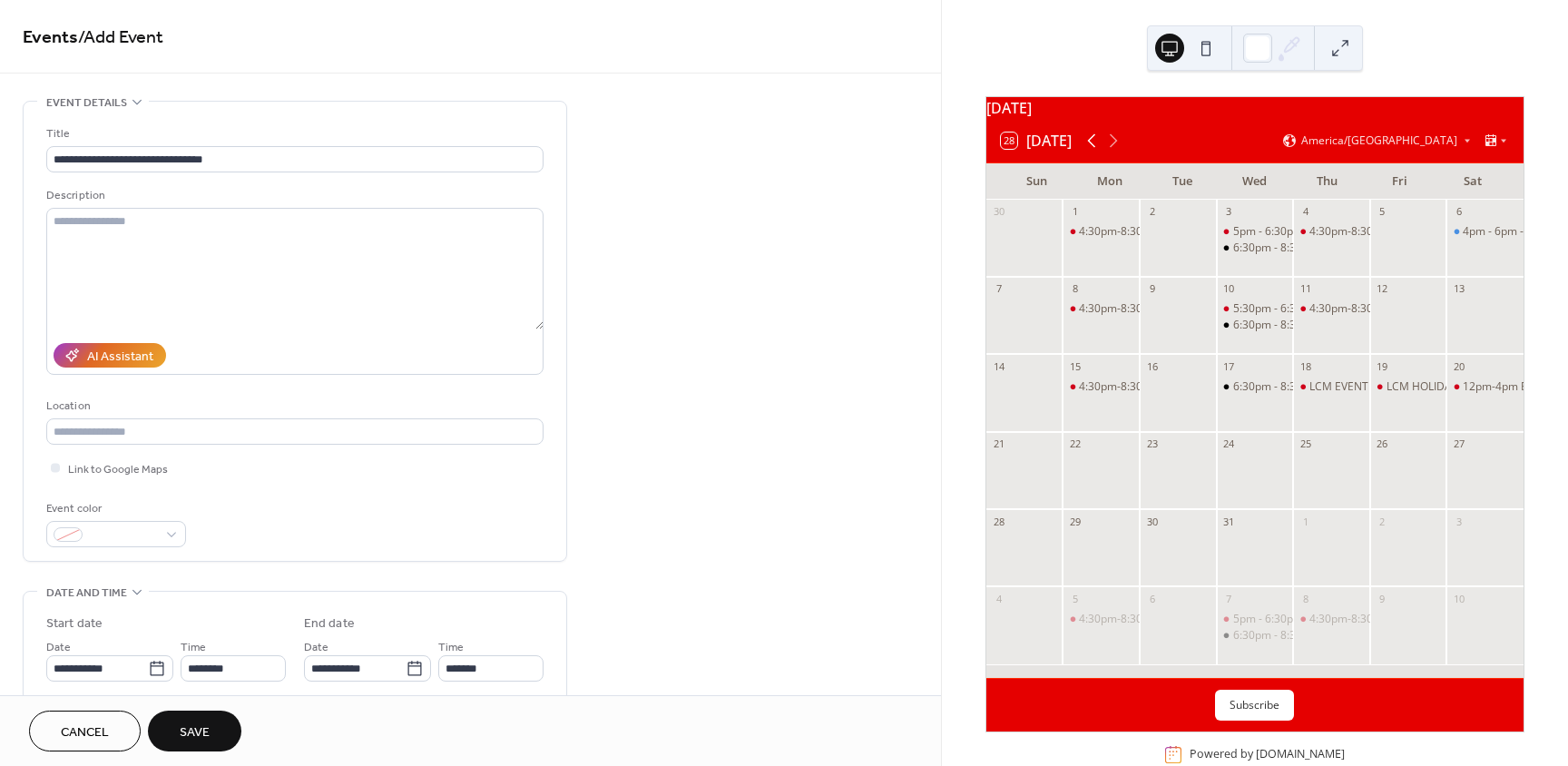 click 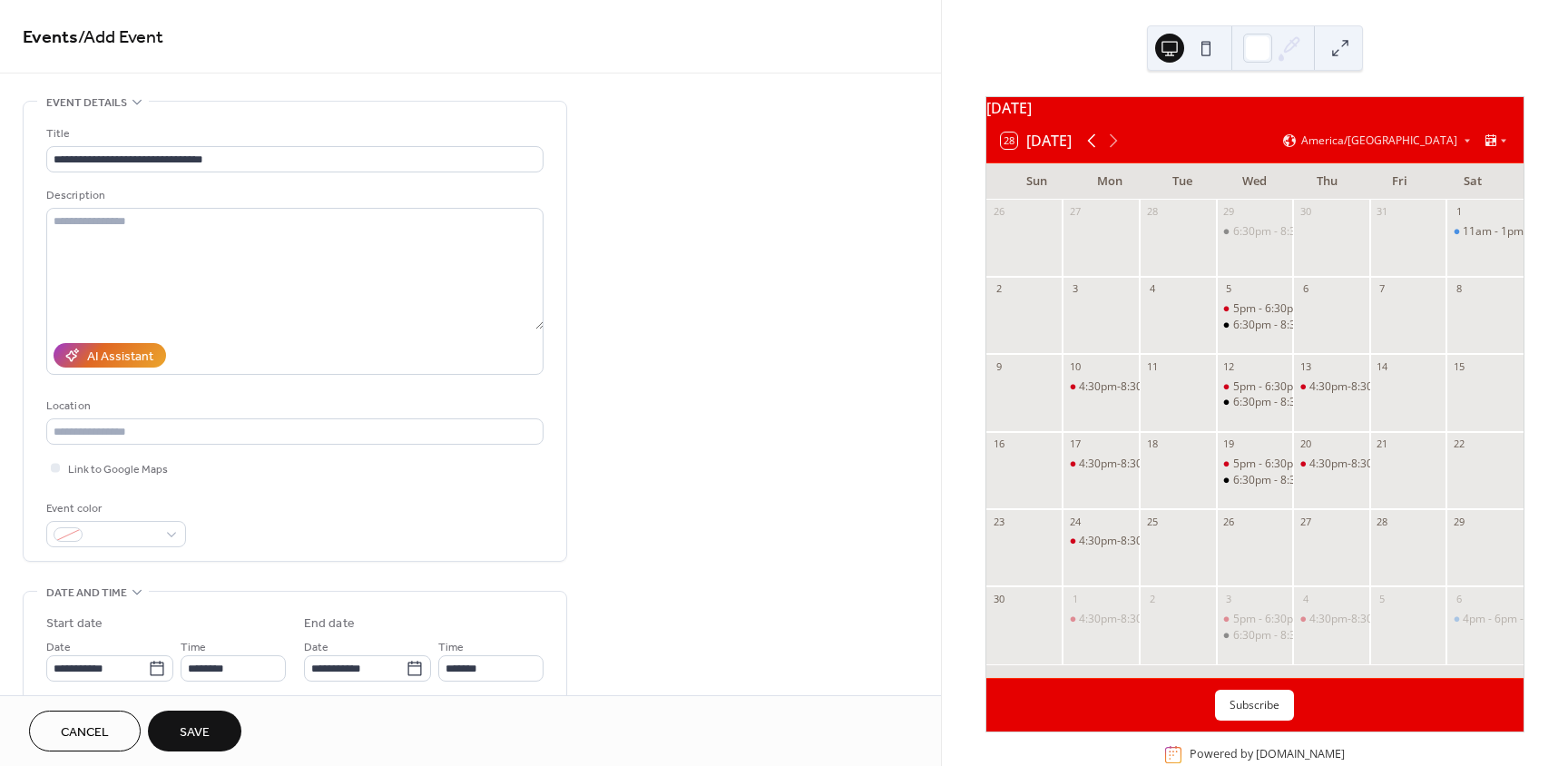 click 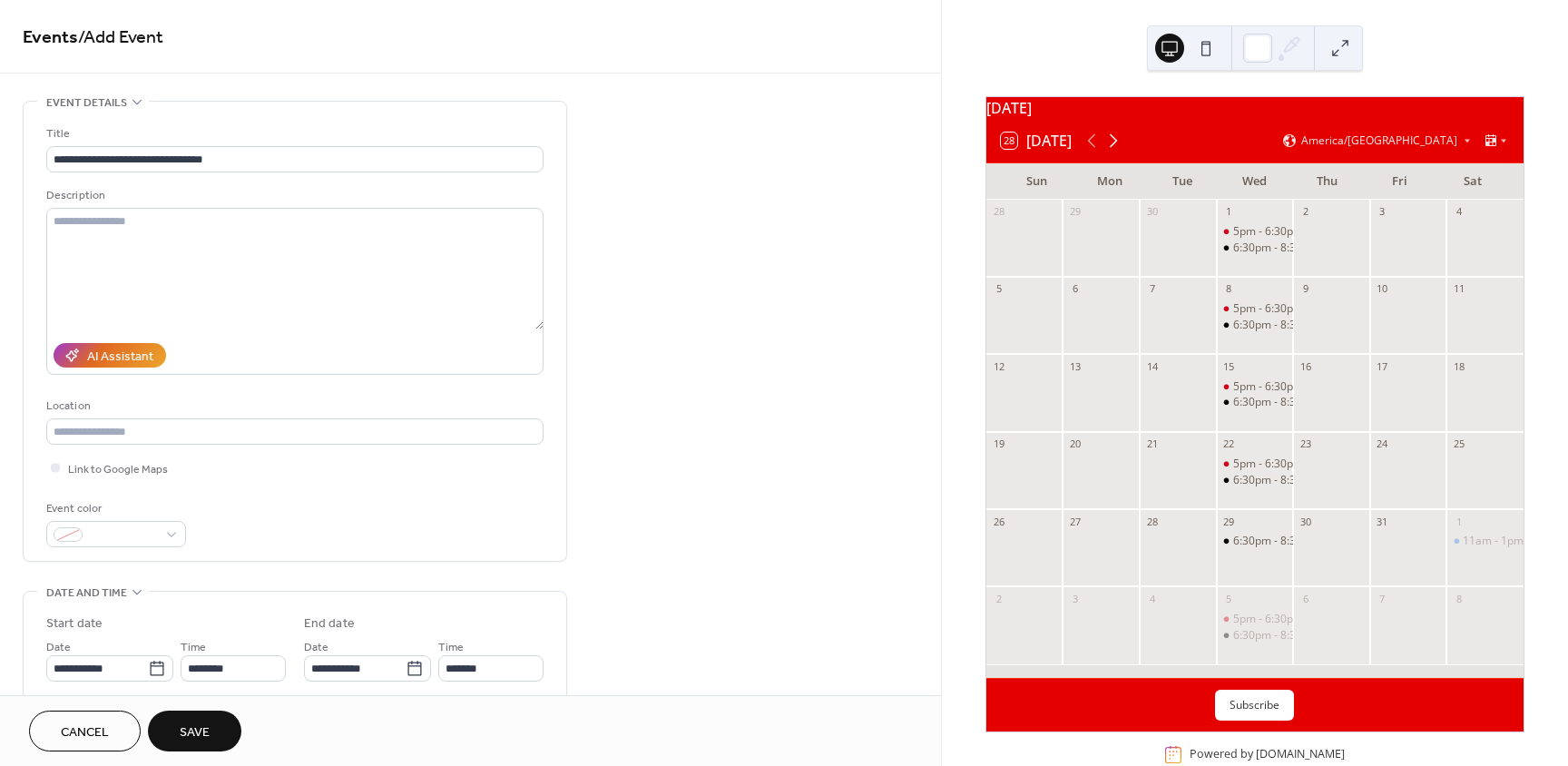 click 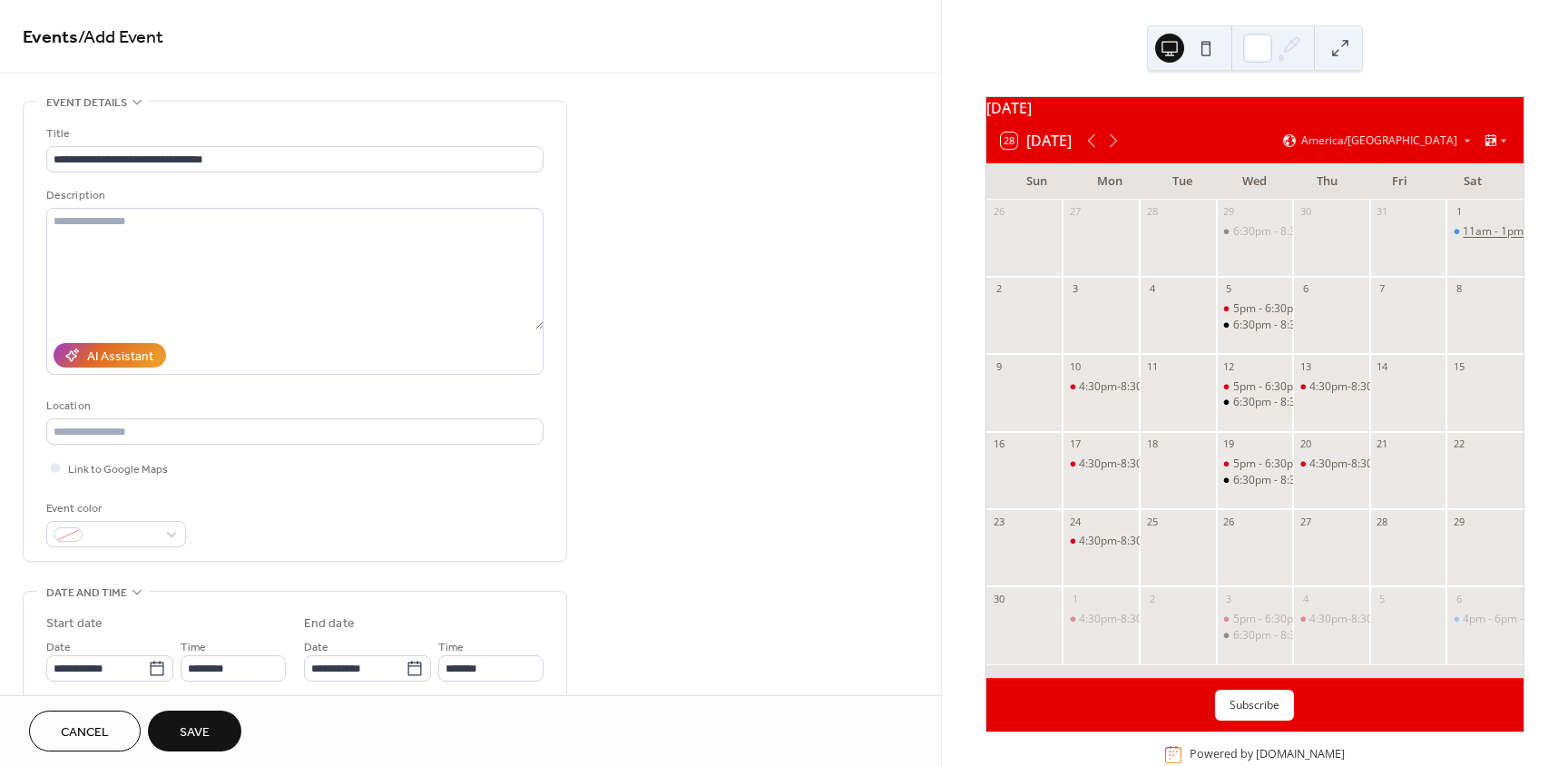 click on "11am - 1pm - [PERSON_NAME] BIRTHDAY PARTY" at bounding box center [1585, 231] 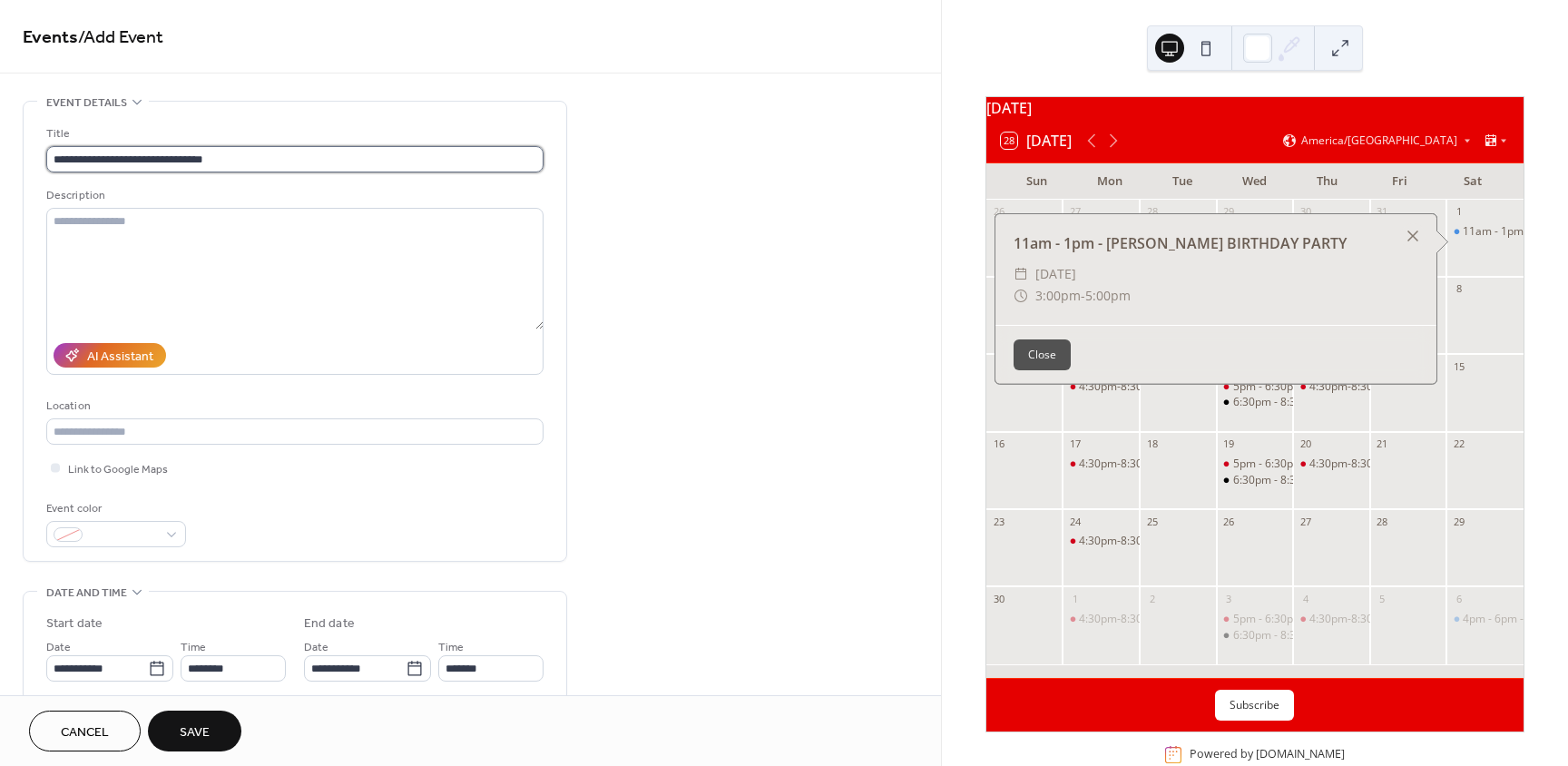 click on "**********" at bounding box center [295, 159] 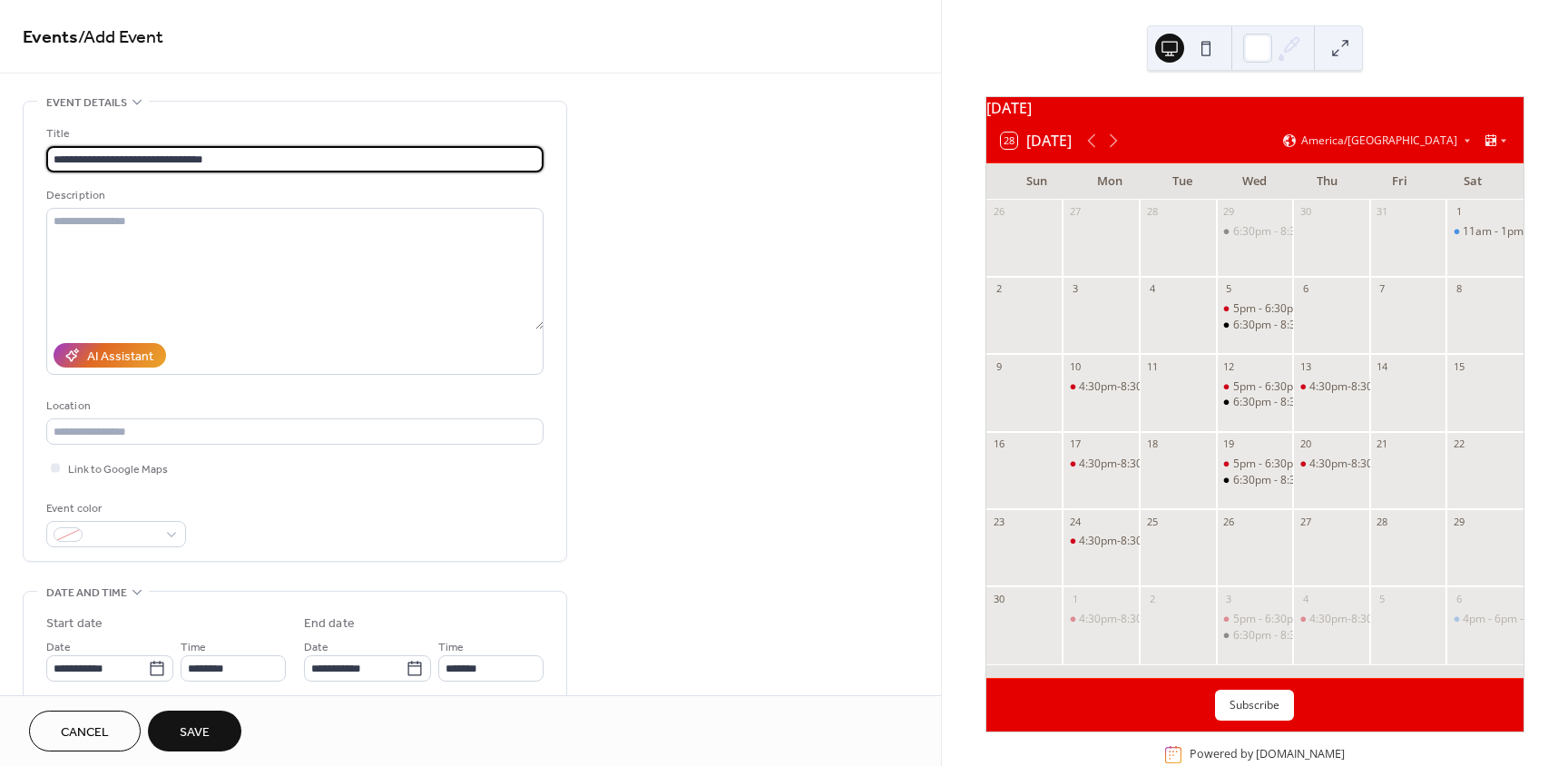 drag, startPoint x: 152, startPoint y: 159, endPoint x: 123, endPoint y: 156, distance: 29.154759 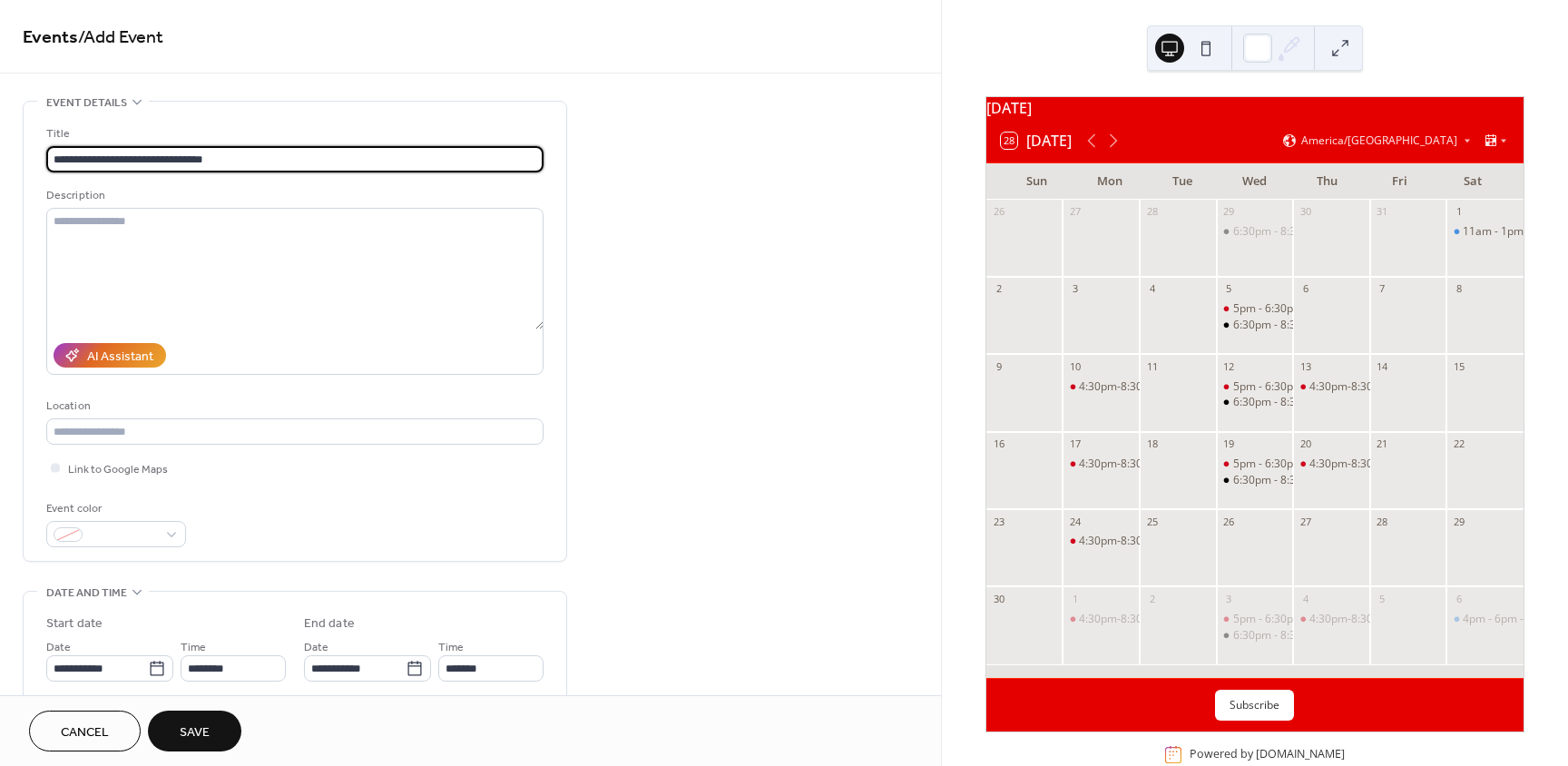 click on "**********" at bounding box center [295, 159] 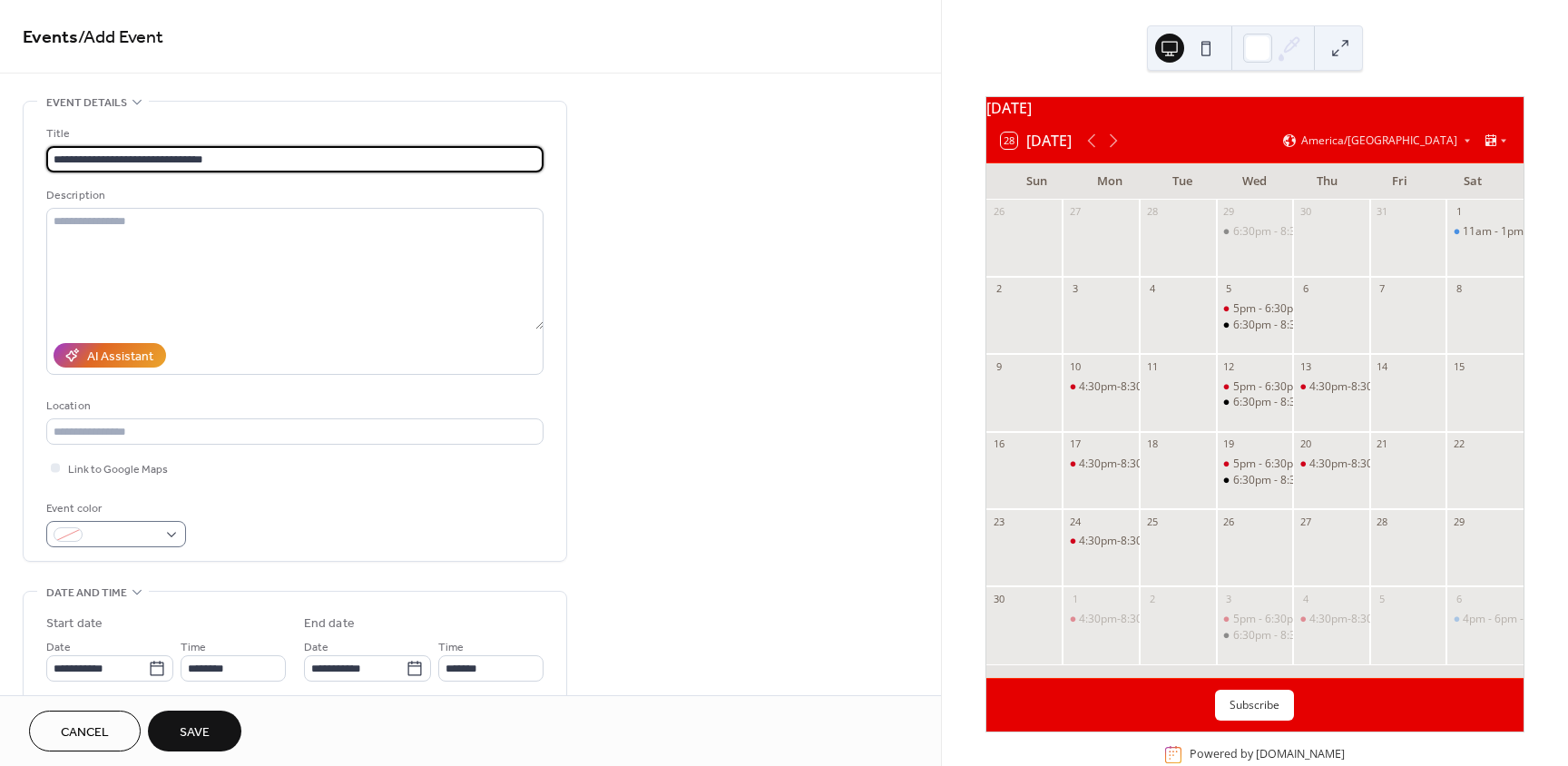 type on "**********" 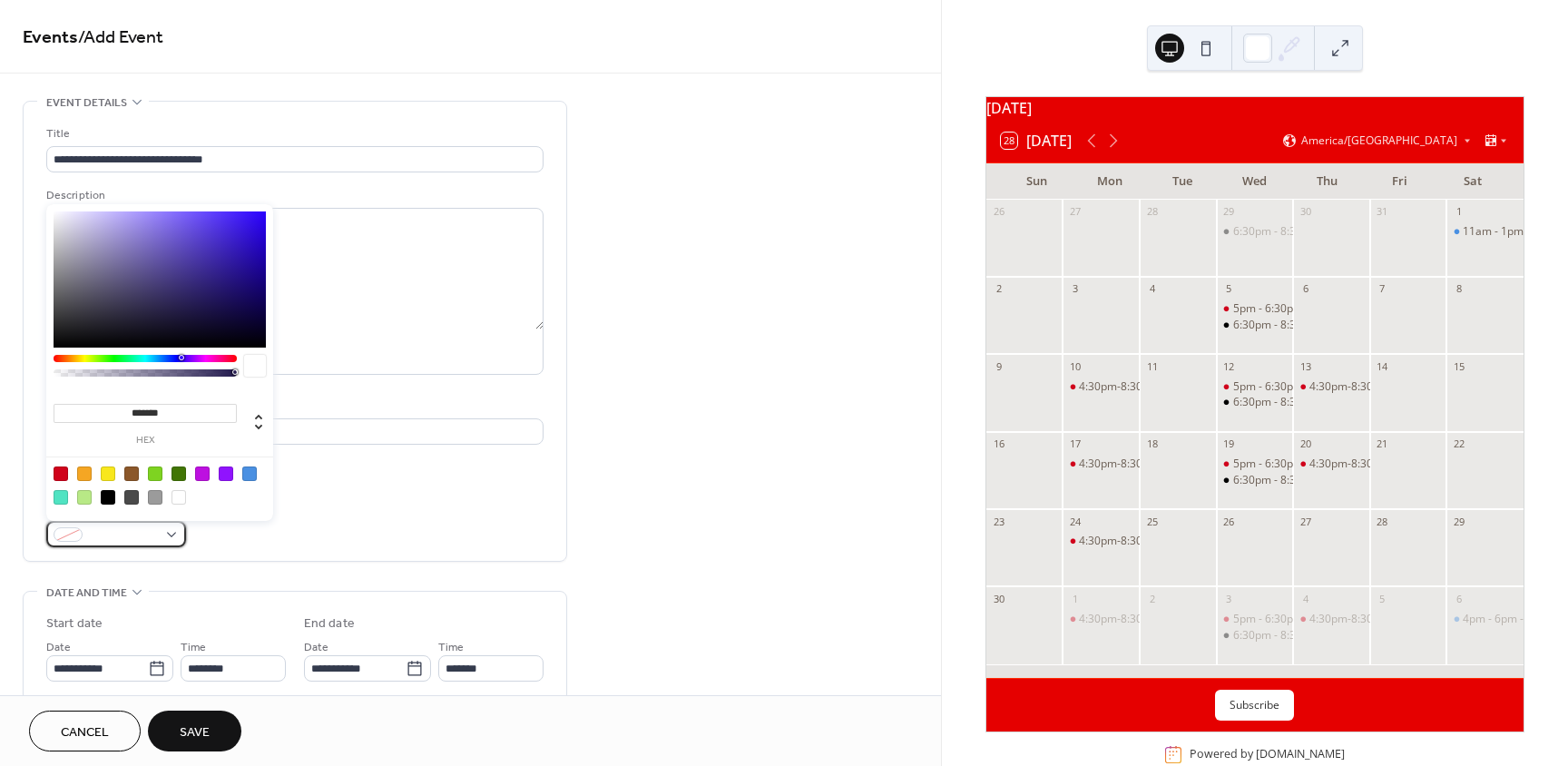 click at bounding box center [116, 534] 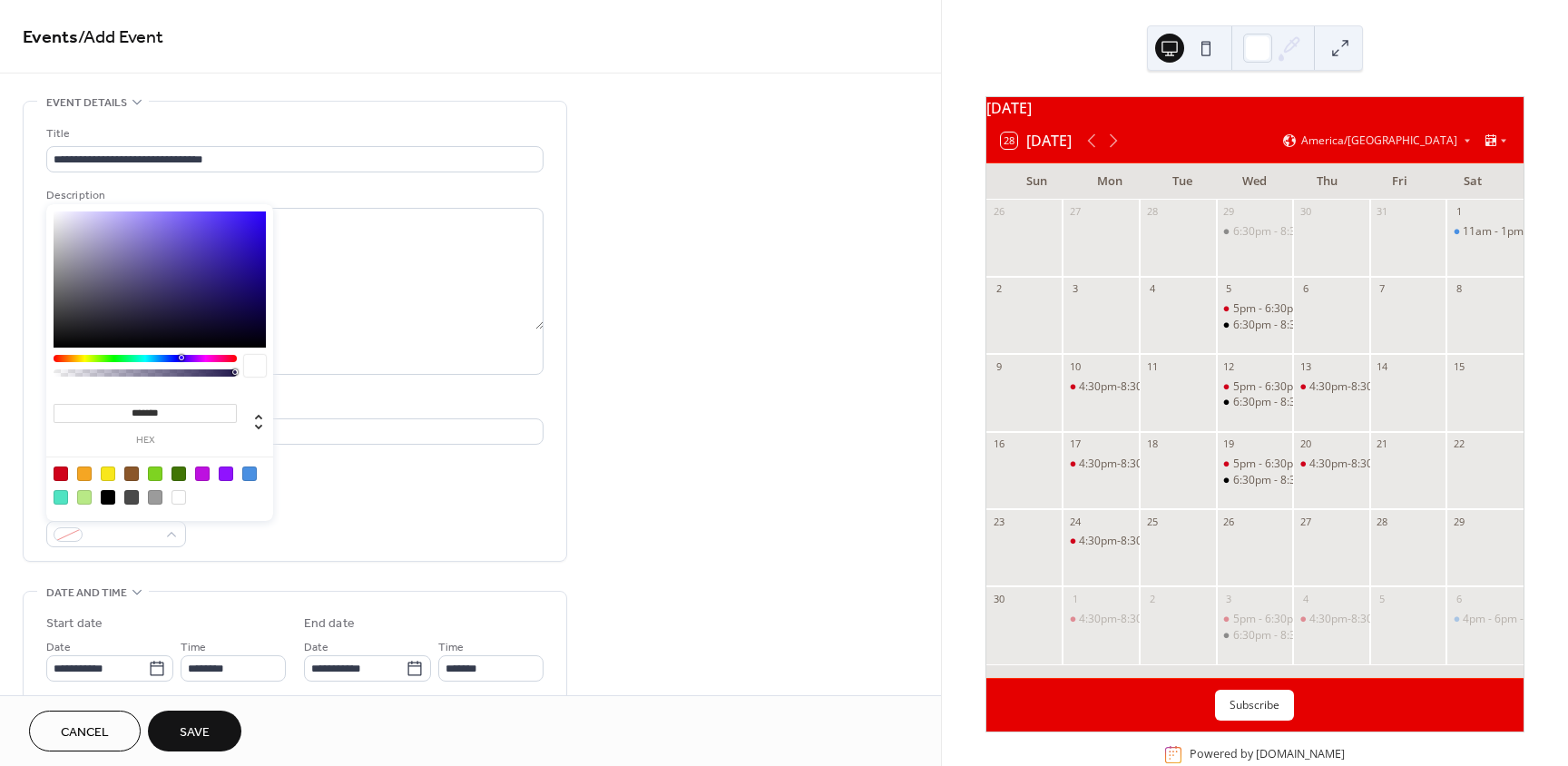 click at bounding box center [250, 474] 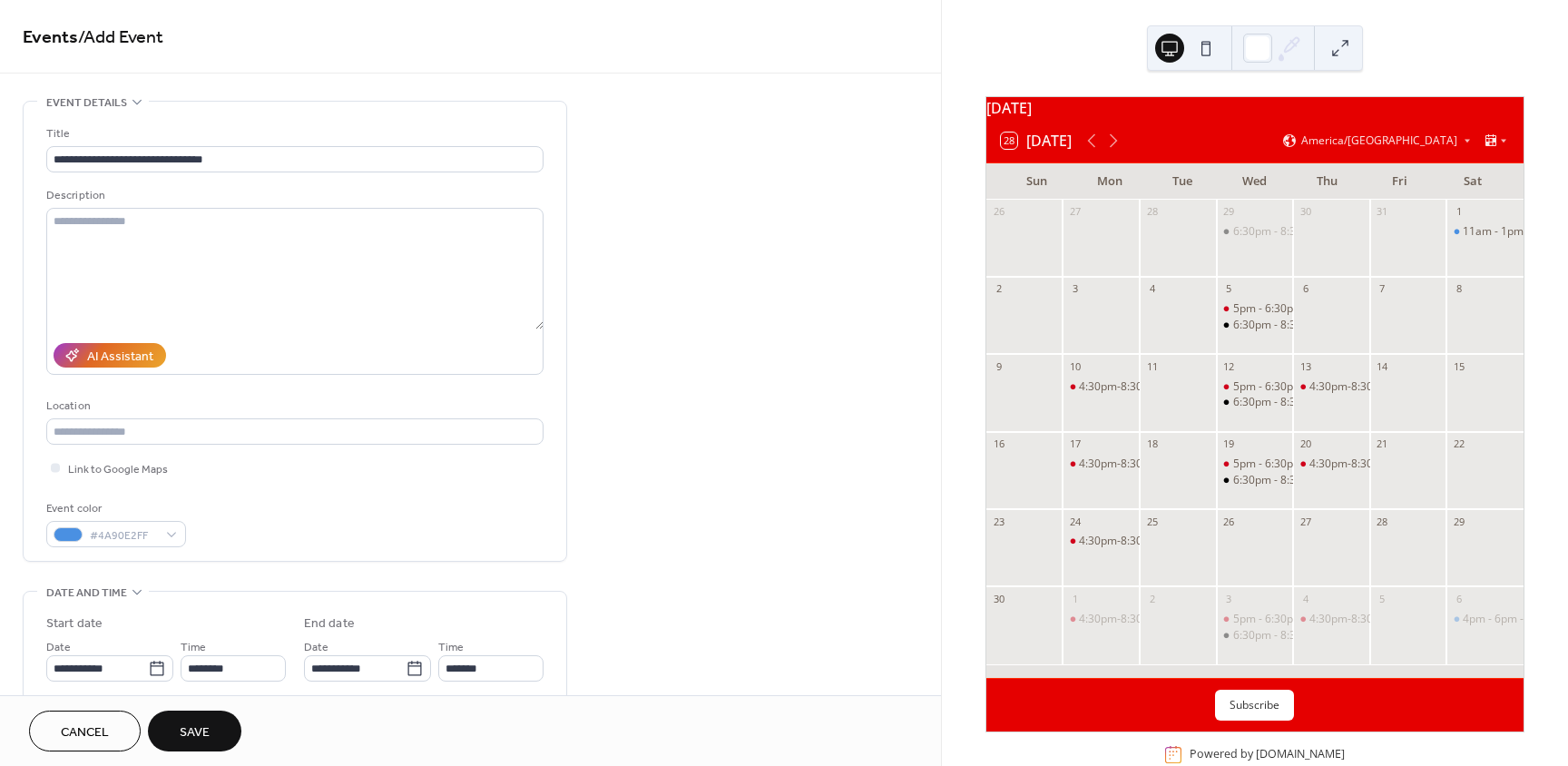 click on "**********" at bounding box center (295, 336) 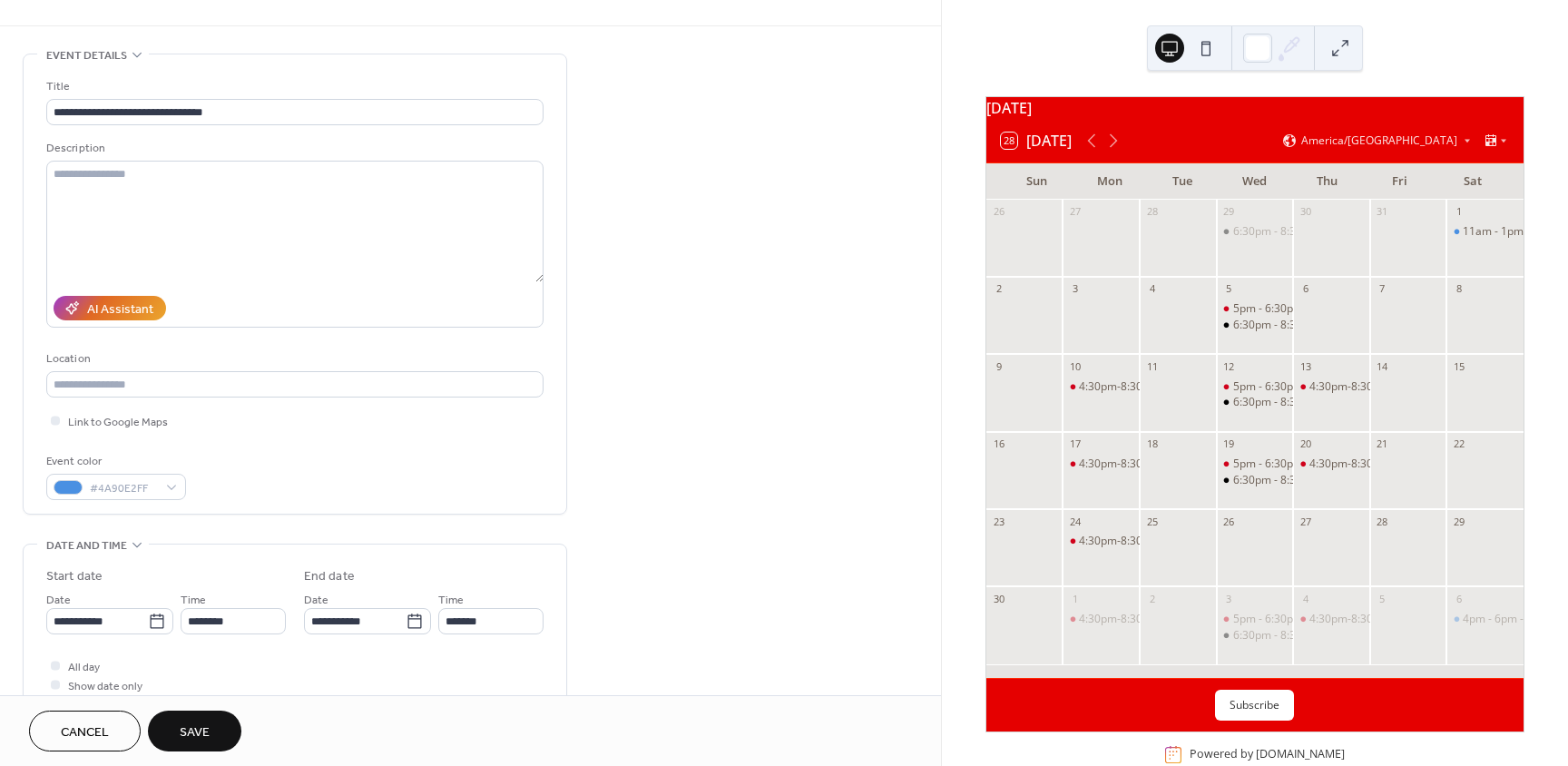 scroll, scrollTop: 182, scrollLeft: 0, axis: vertical 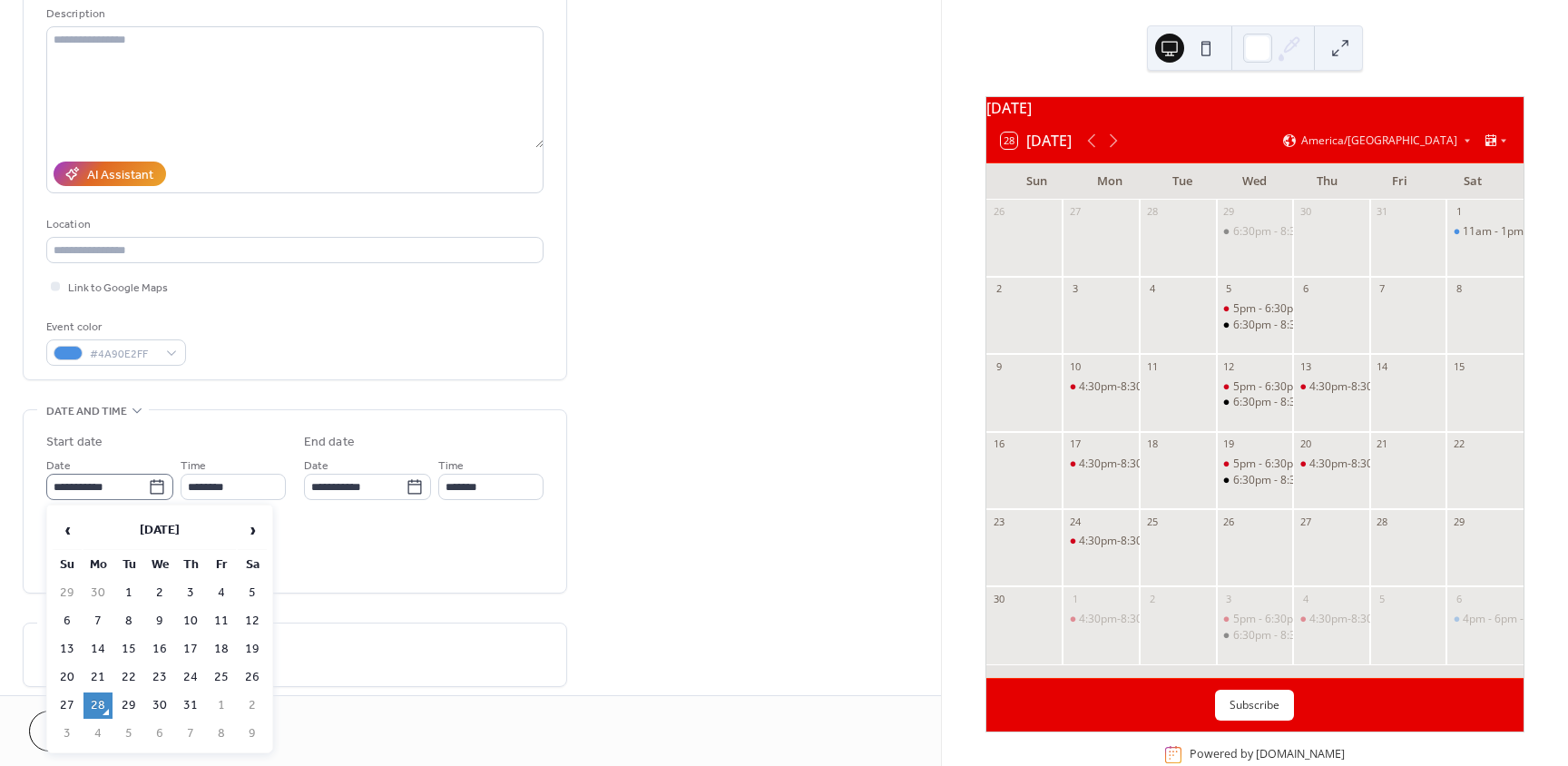 click 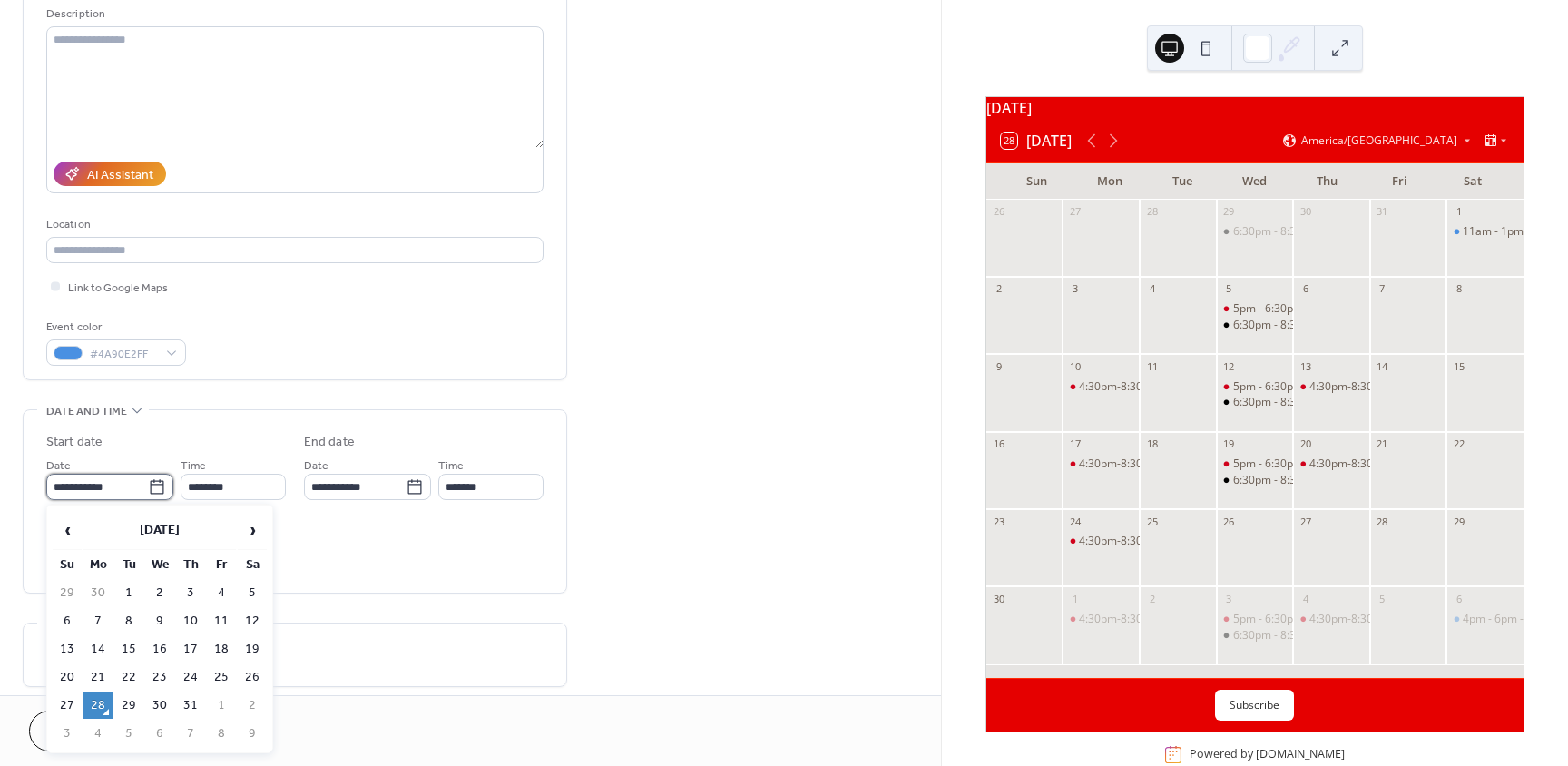 click on "**********" at bounding box center (97, 486) 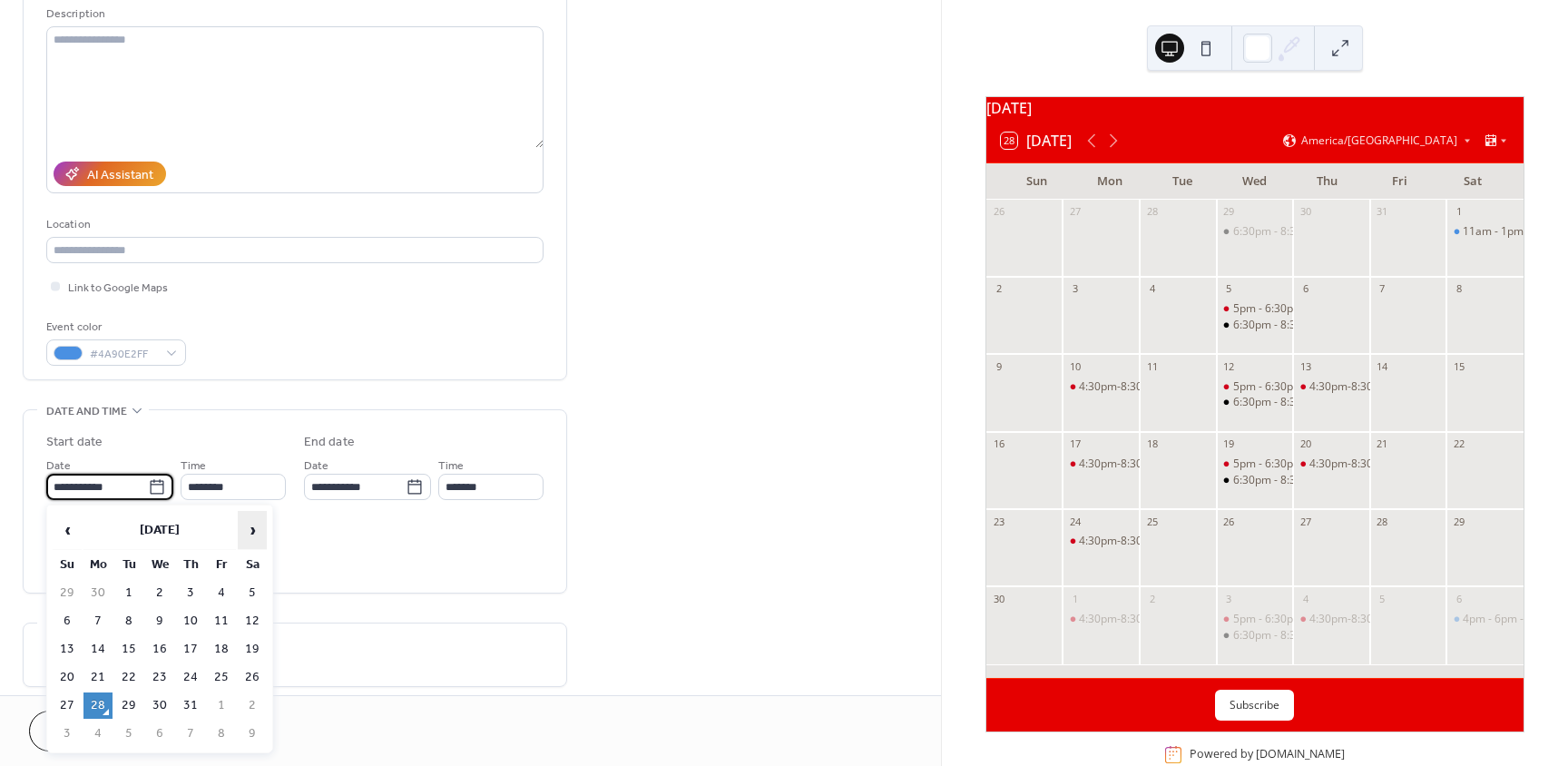 click on "›" at bounding box center (252, 530) 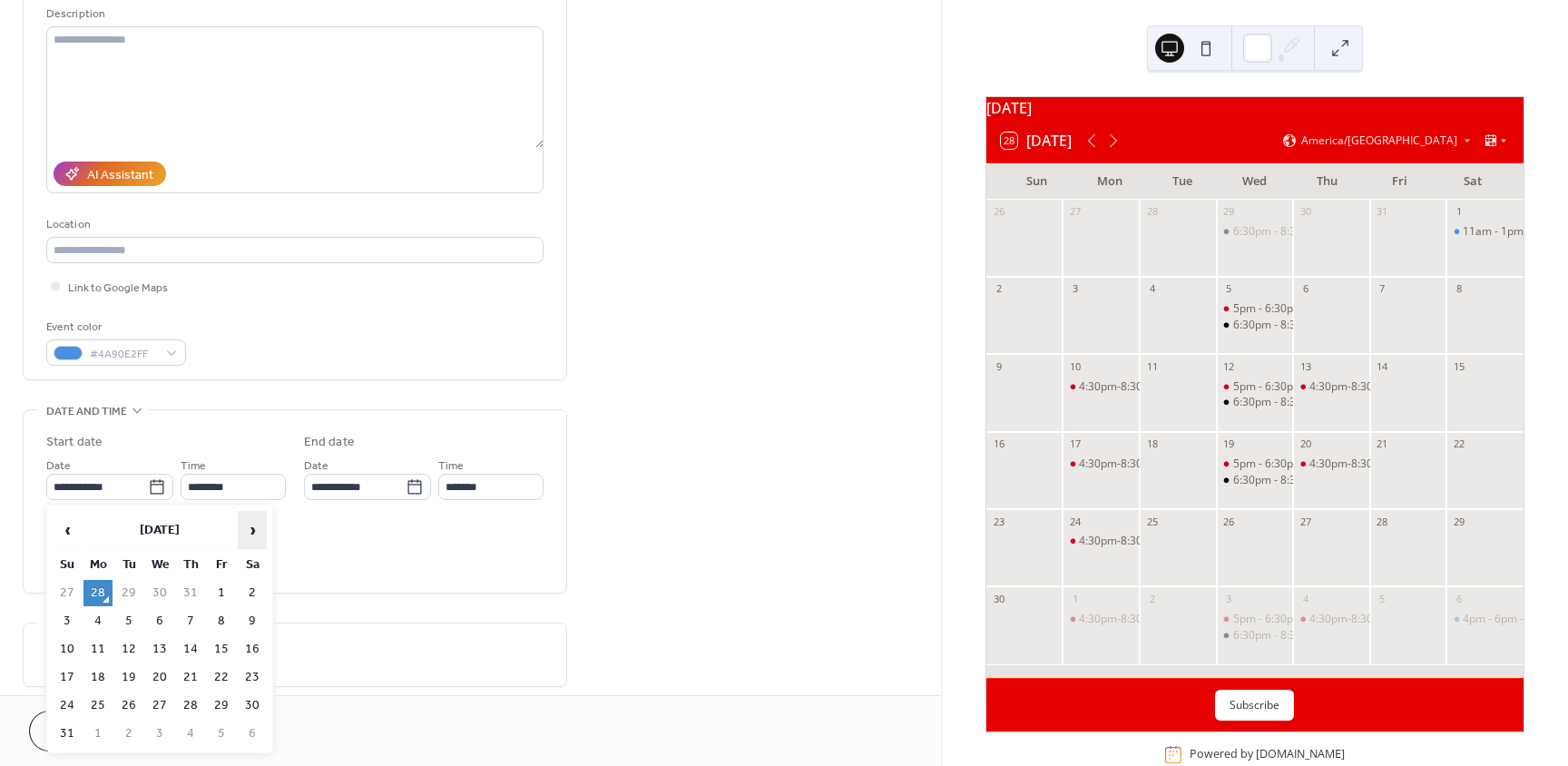 click on "›" at bounding box center [252, 530] 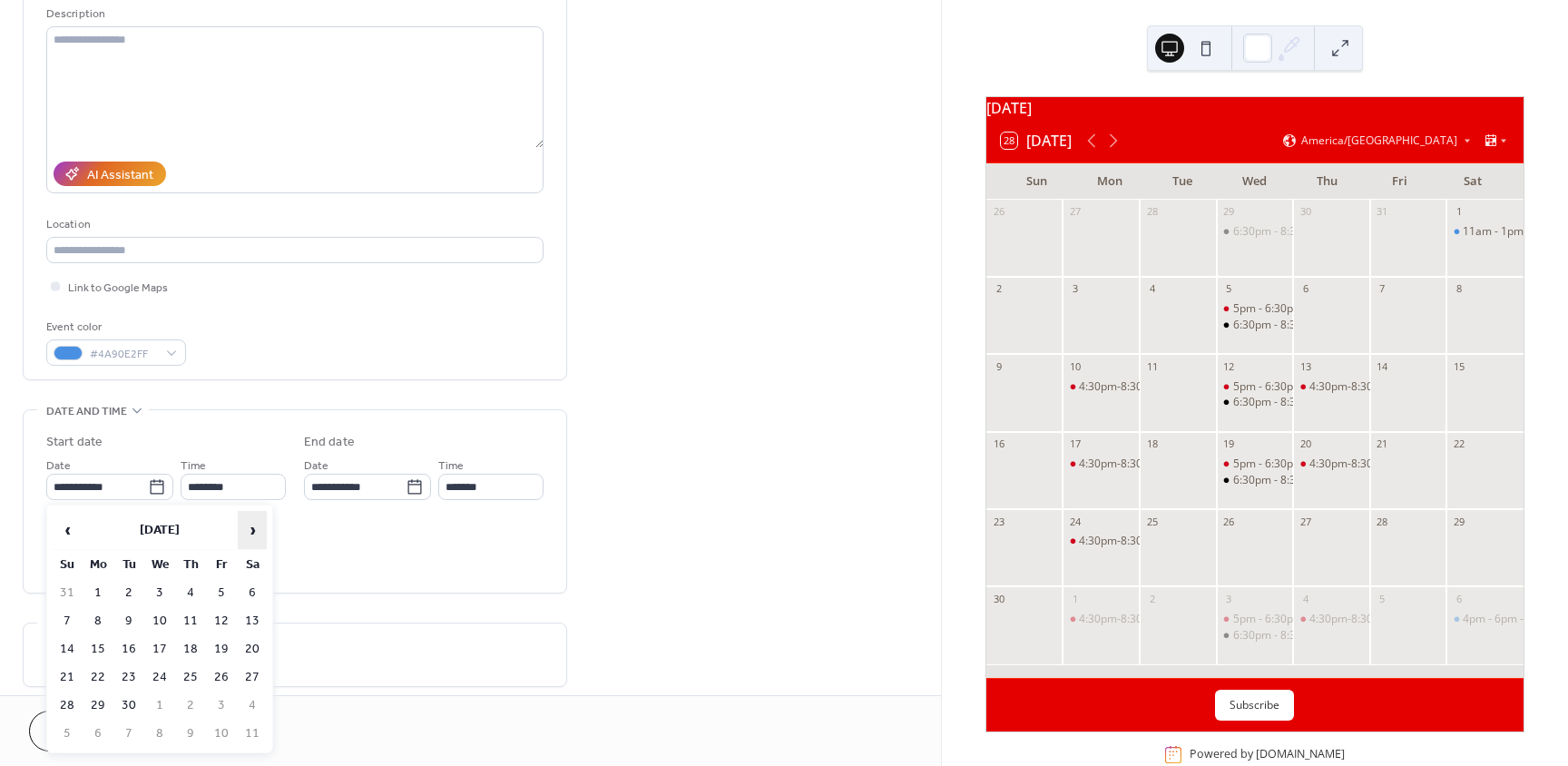 click on "›" at bounding box center [252, 530] 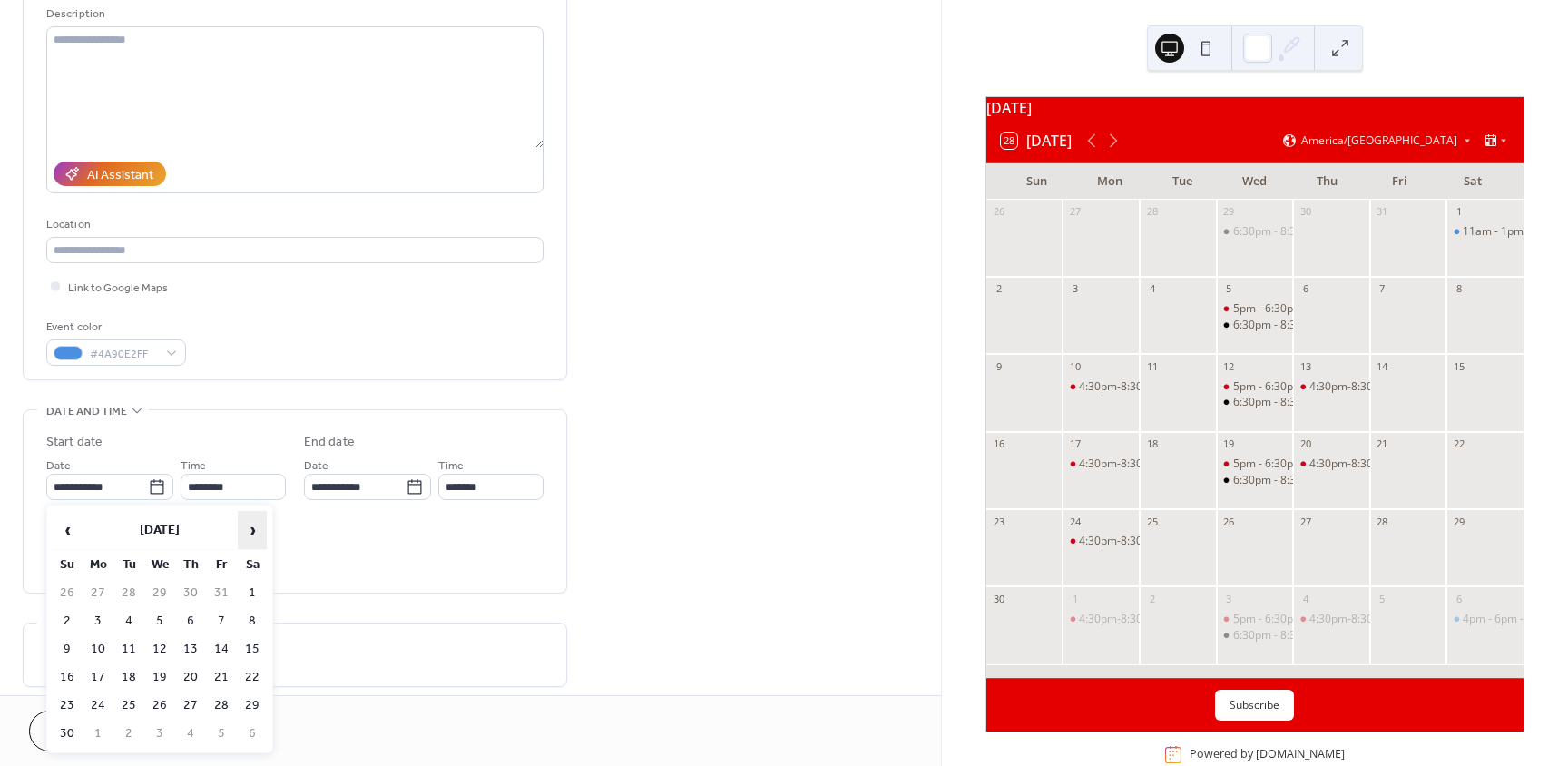 click on "›" at bounding box center [252, 530] 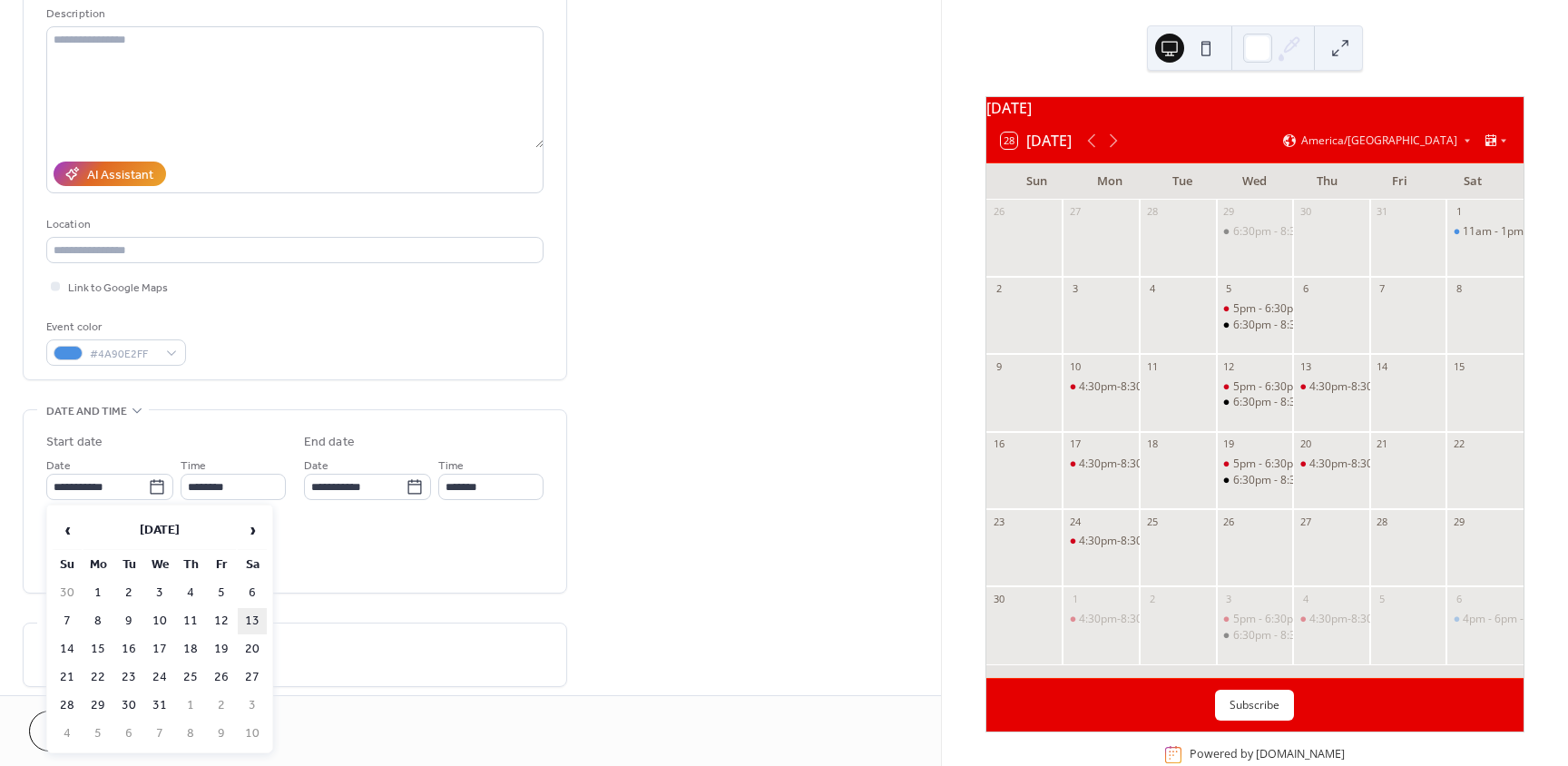 click on "13" at bounding box center [252, 621] 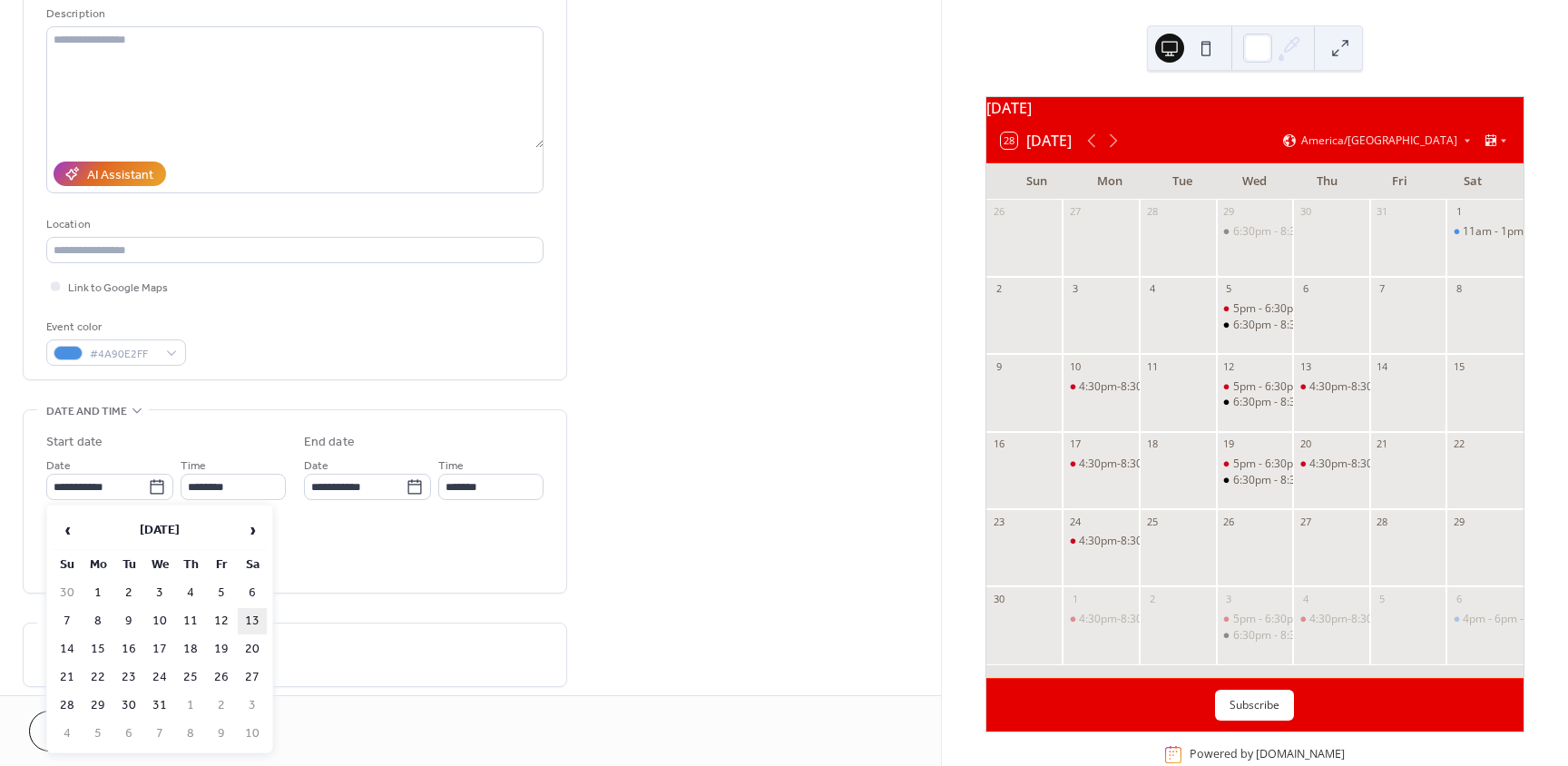 type on "**********" 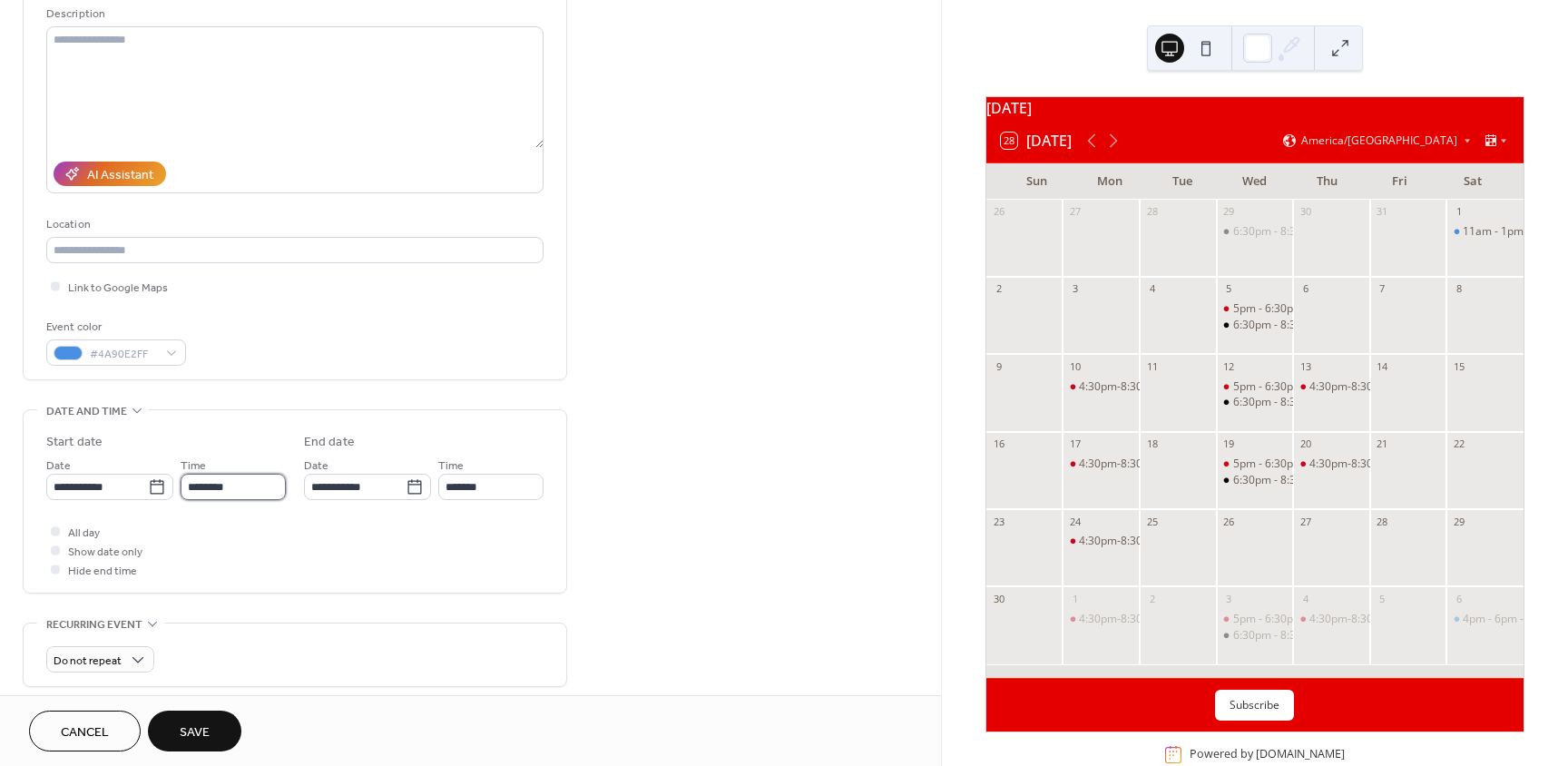 click on "********" at bounding box center (233, 486) 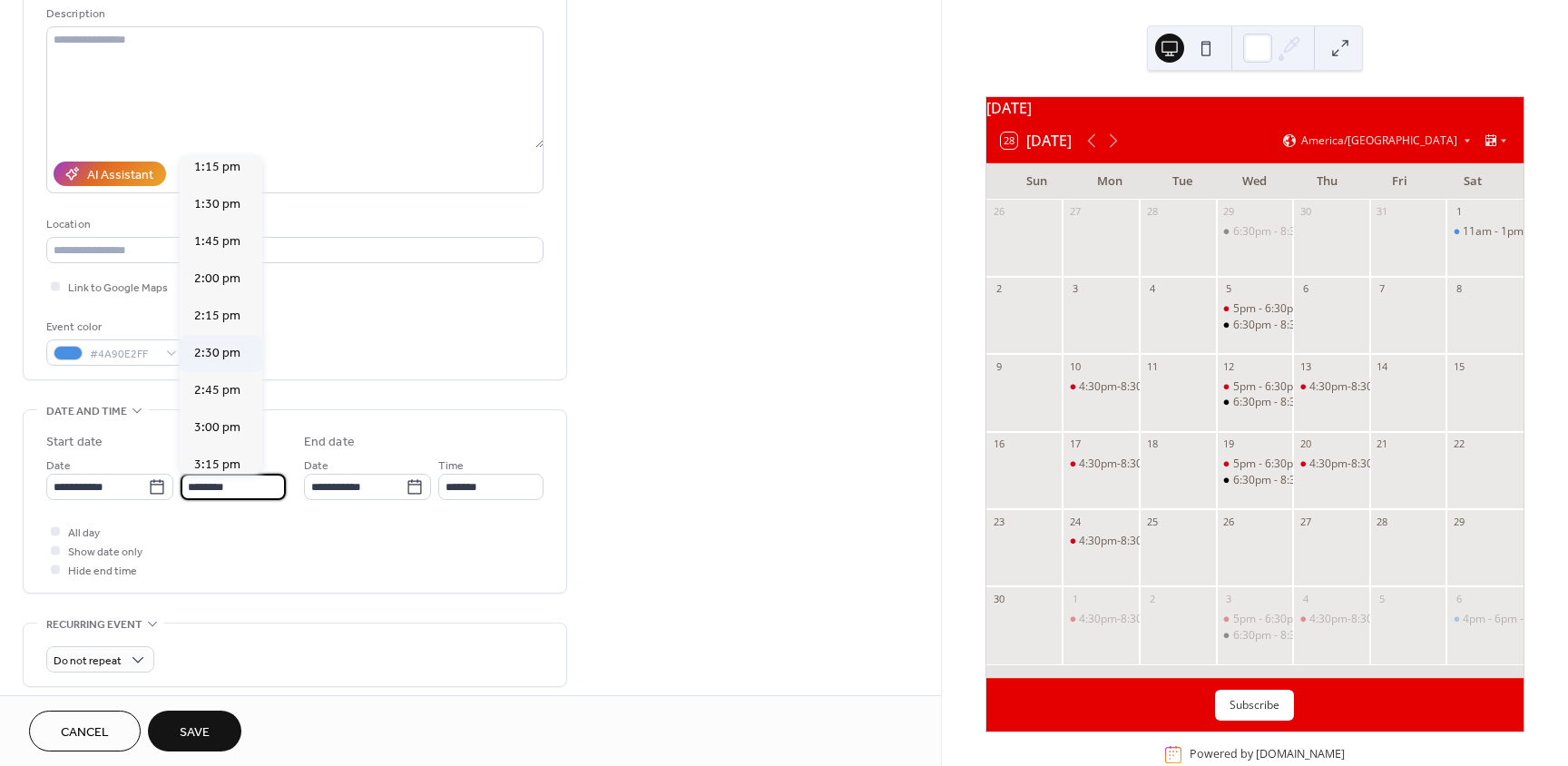 scroll, scrollTop: 2058, scrollLeft: 0, axis: vertical 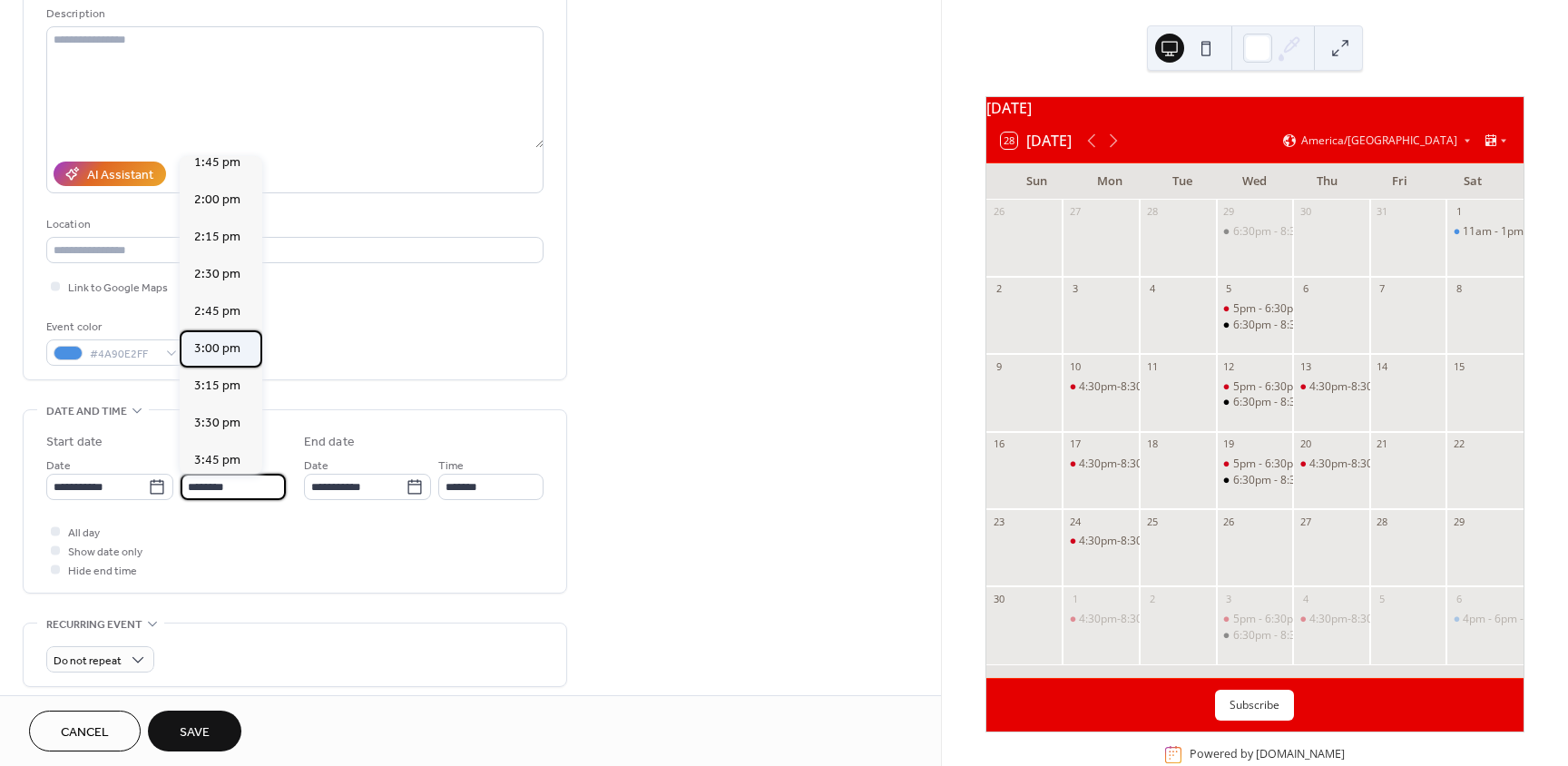 click on "3:00 pm" at bounding box center [217, 349] 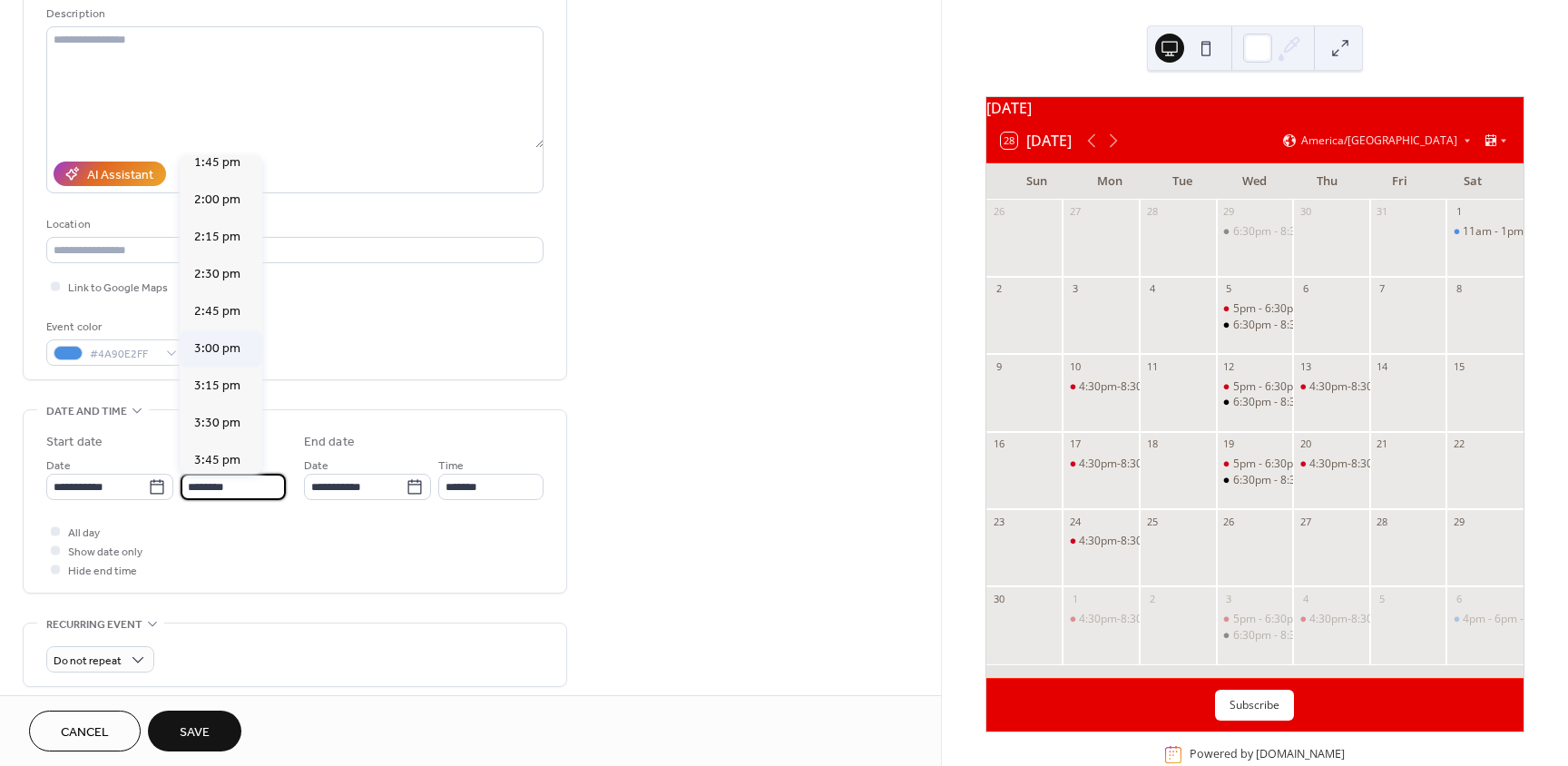 type on "*******" 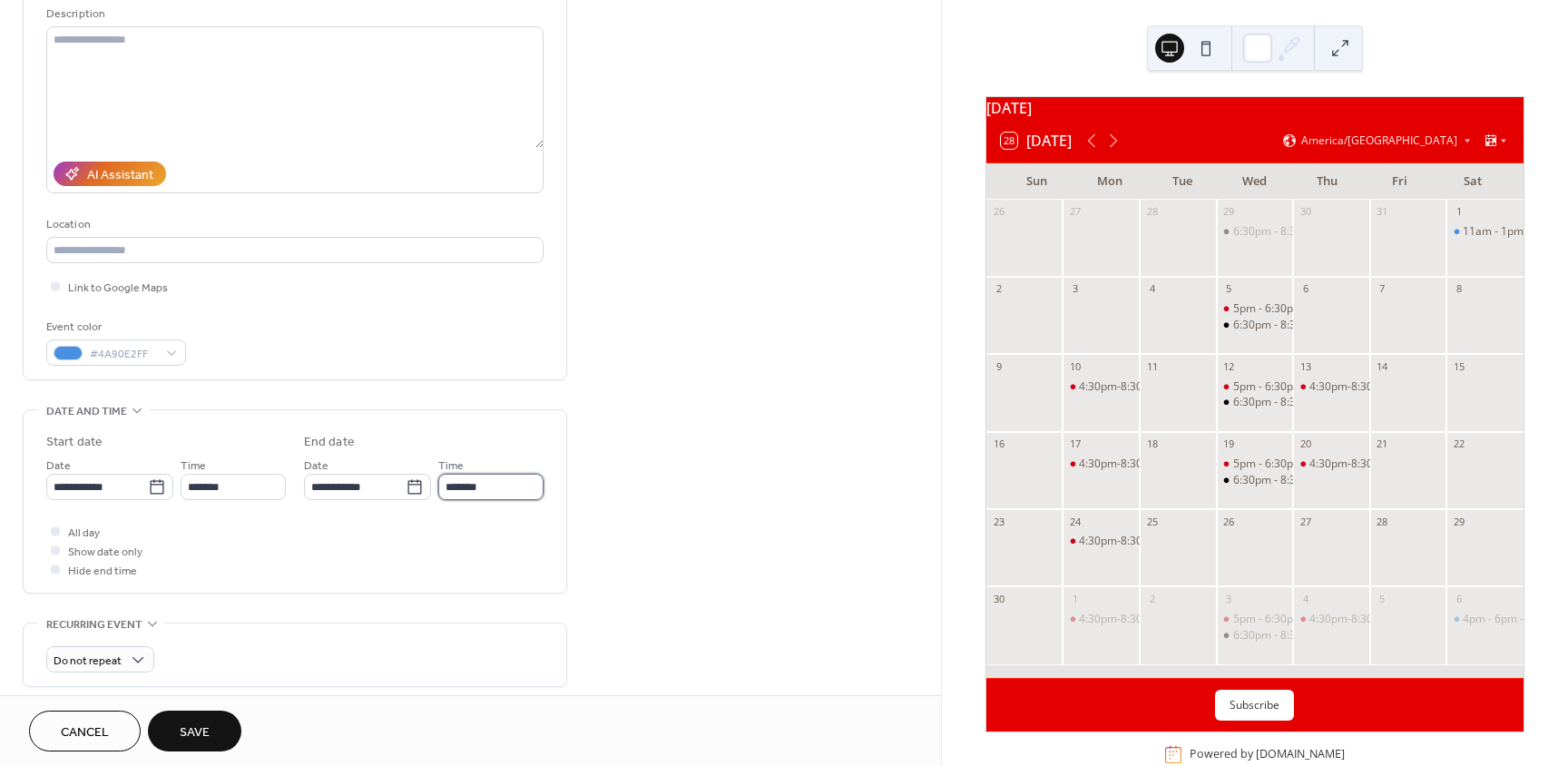 click on "*******" at bounding box center (491, 486) 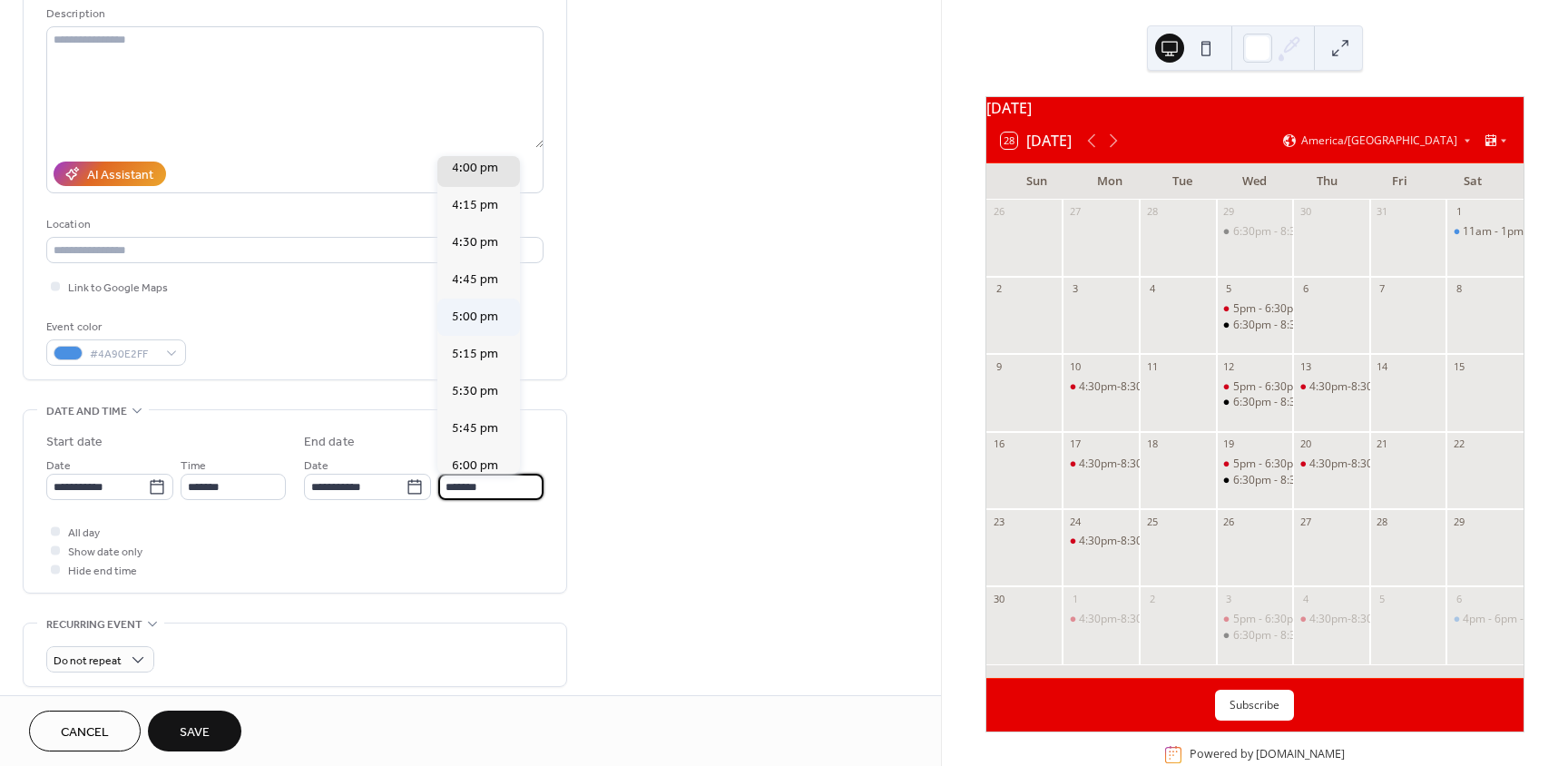 scroll, scrollTop: 182, scrollLeft: 0, axis: vertical 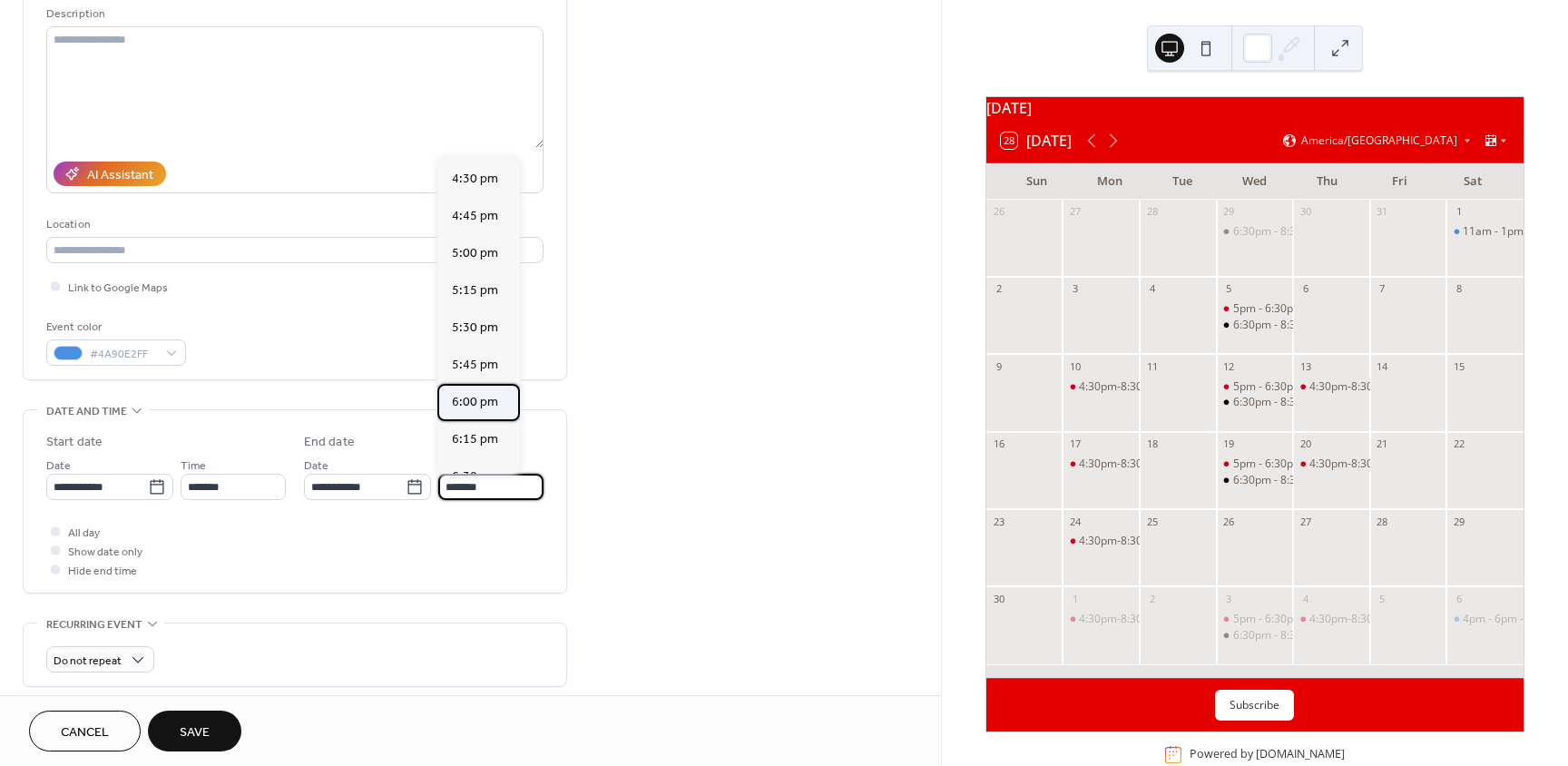 click on "6:00 pm" at bounding box center (478, 402) 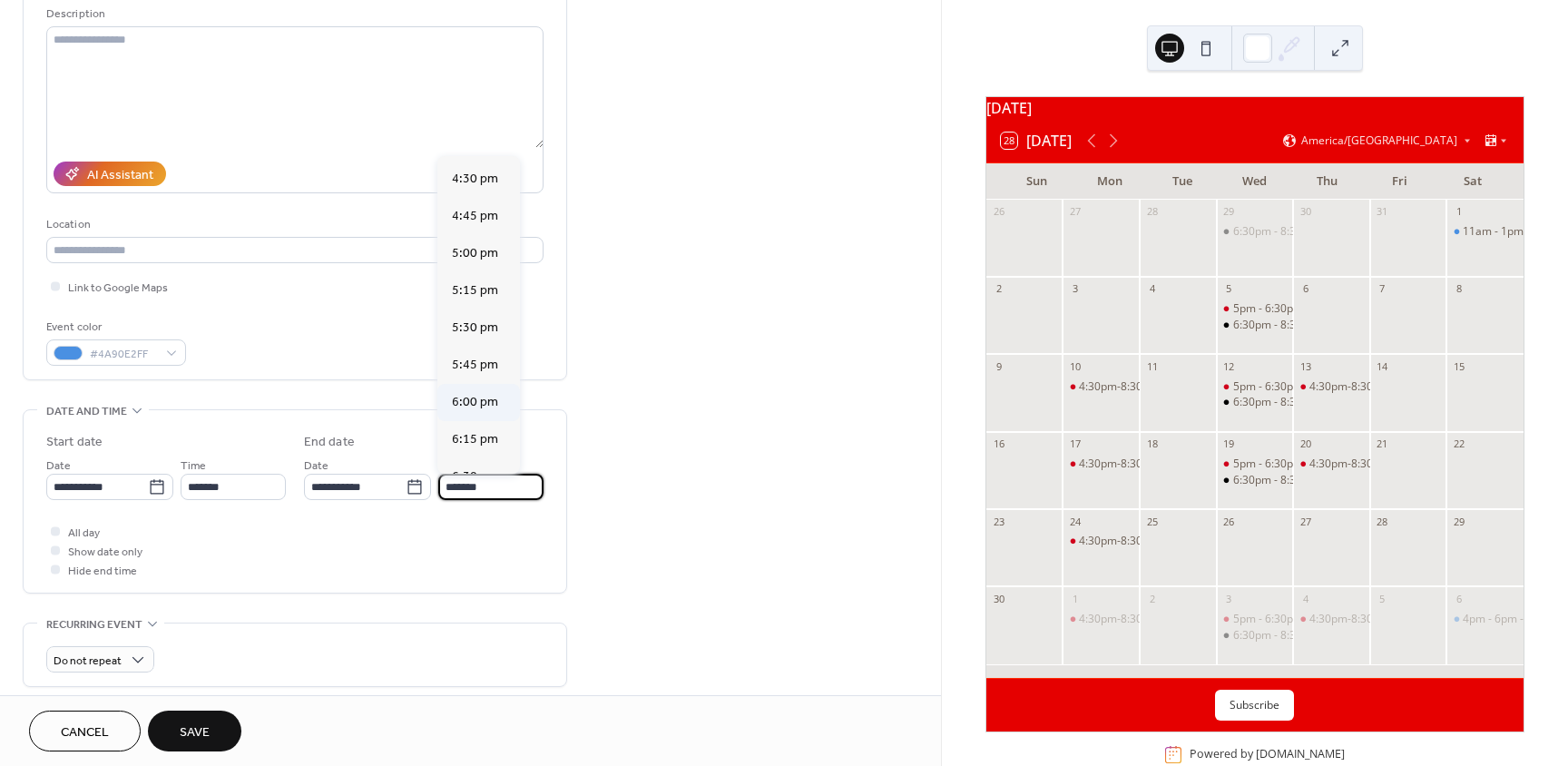 type on "*******" 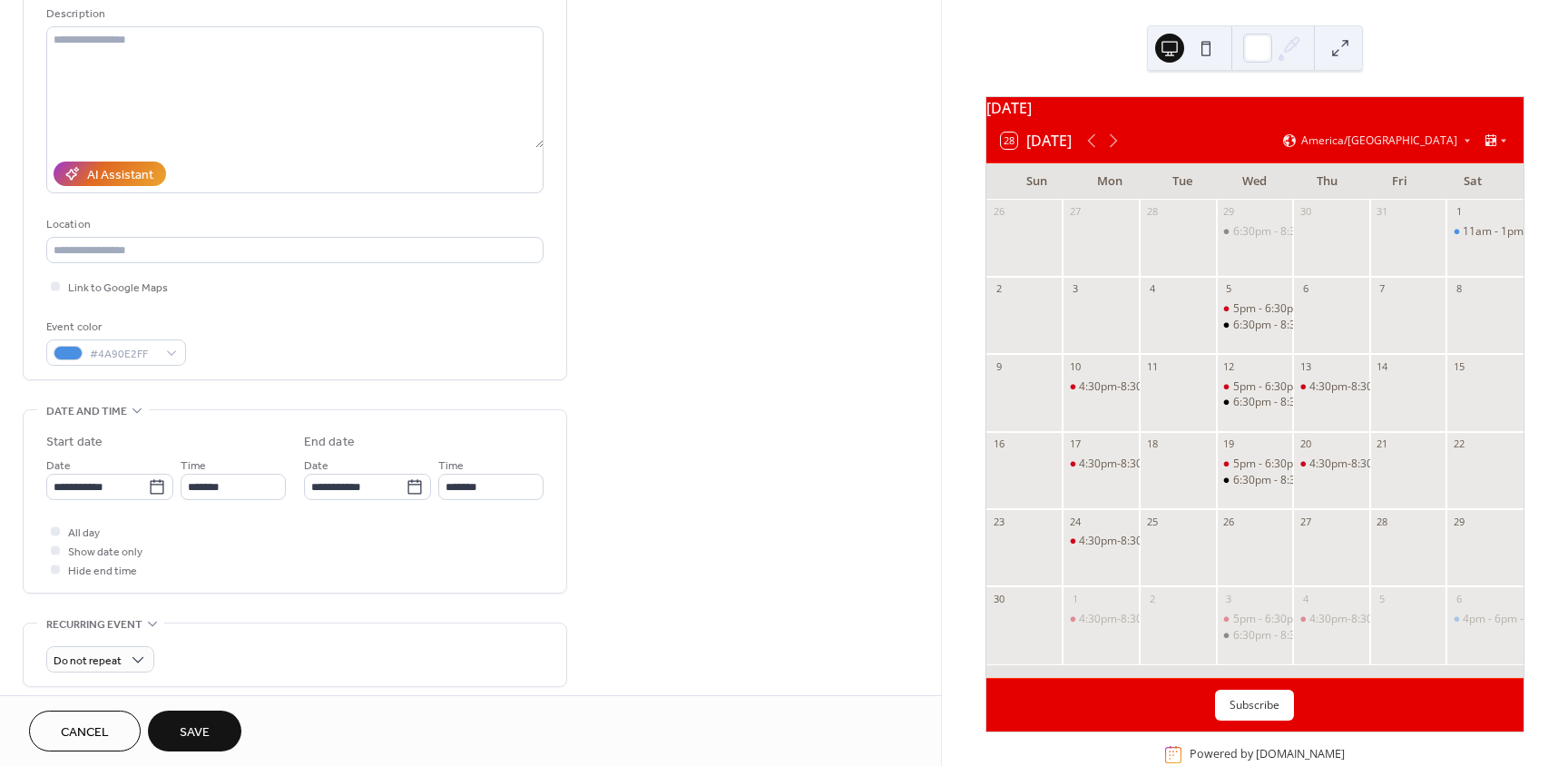 click on "Save" at bounding box center (194, 732) 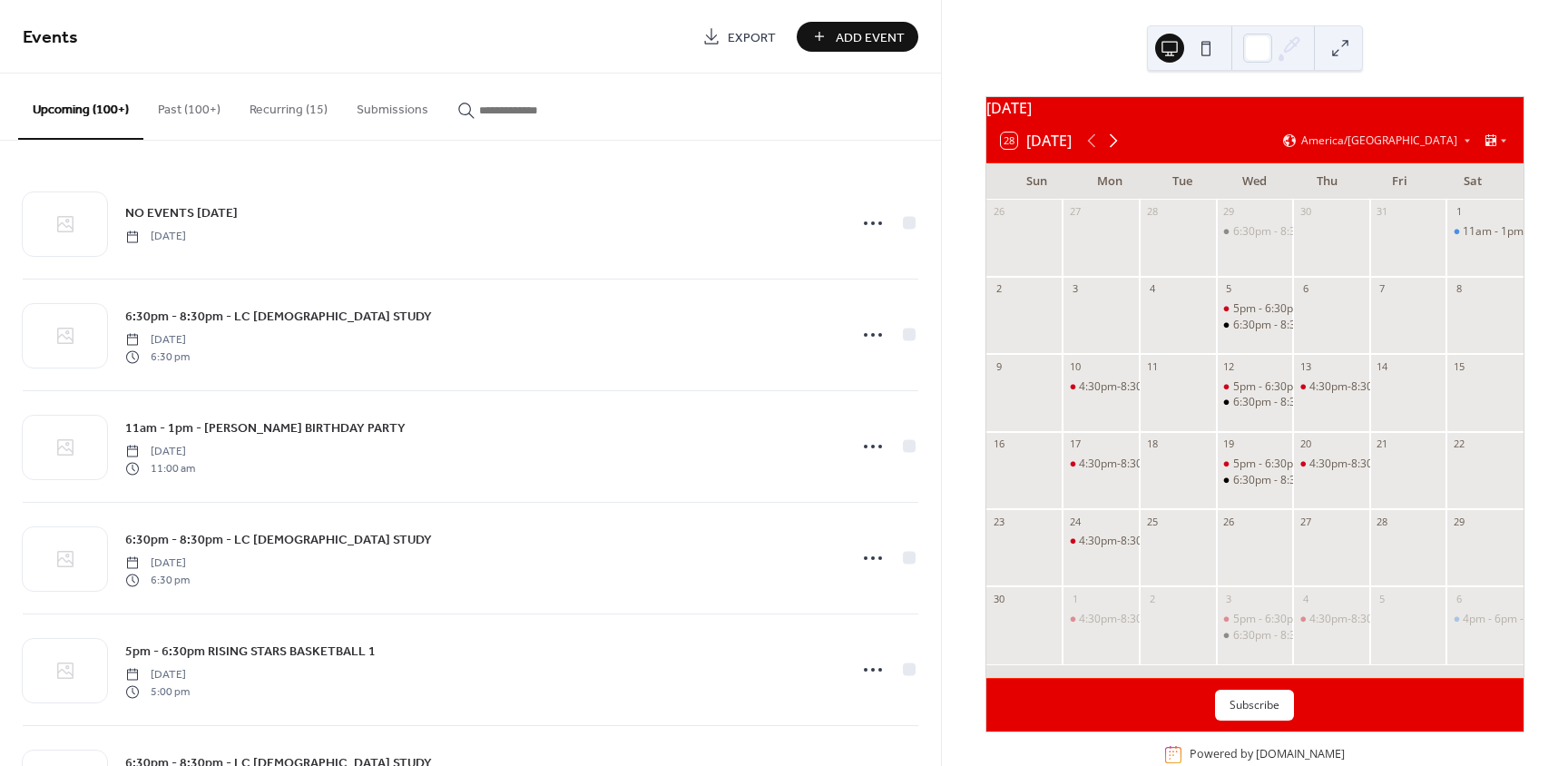 click 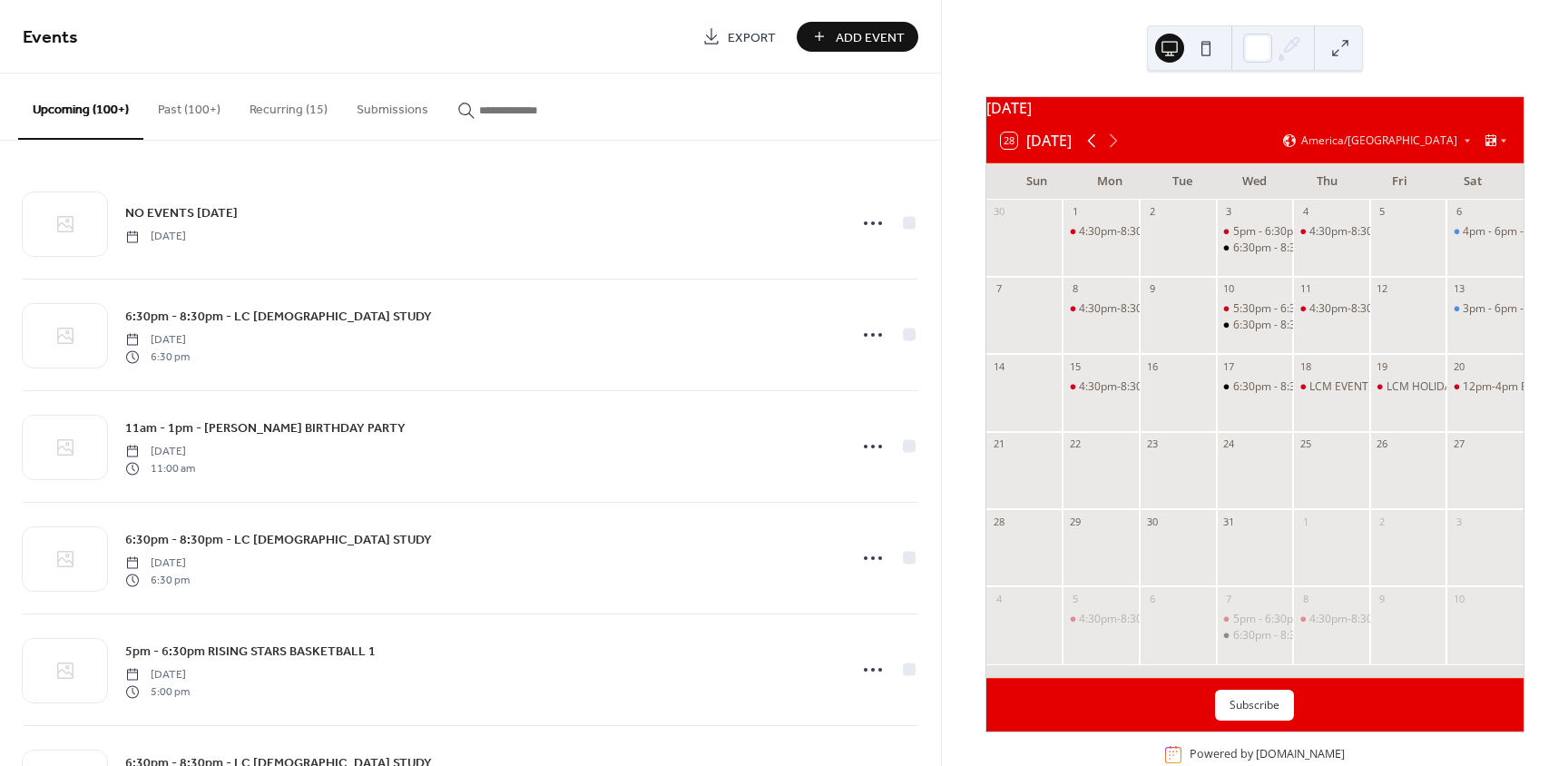 click 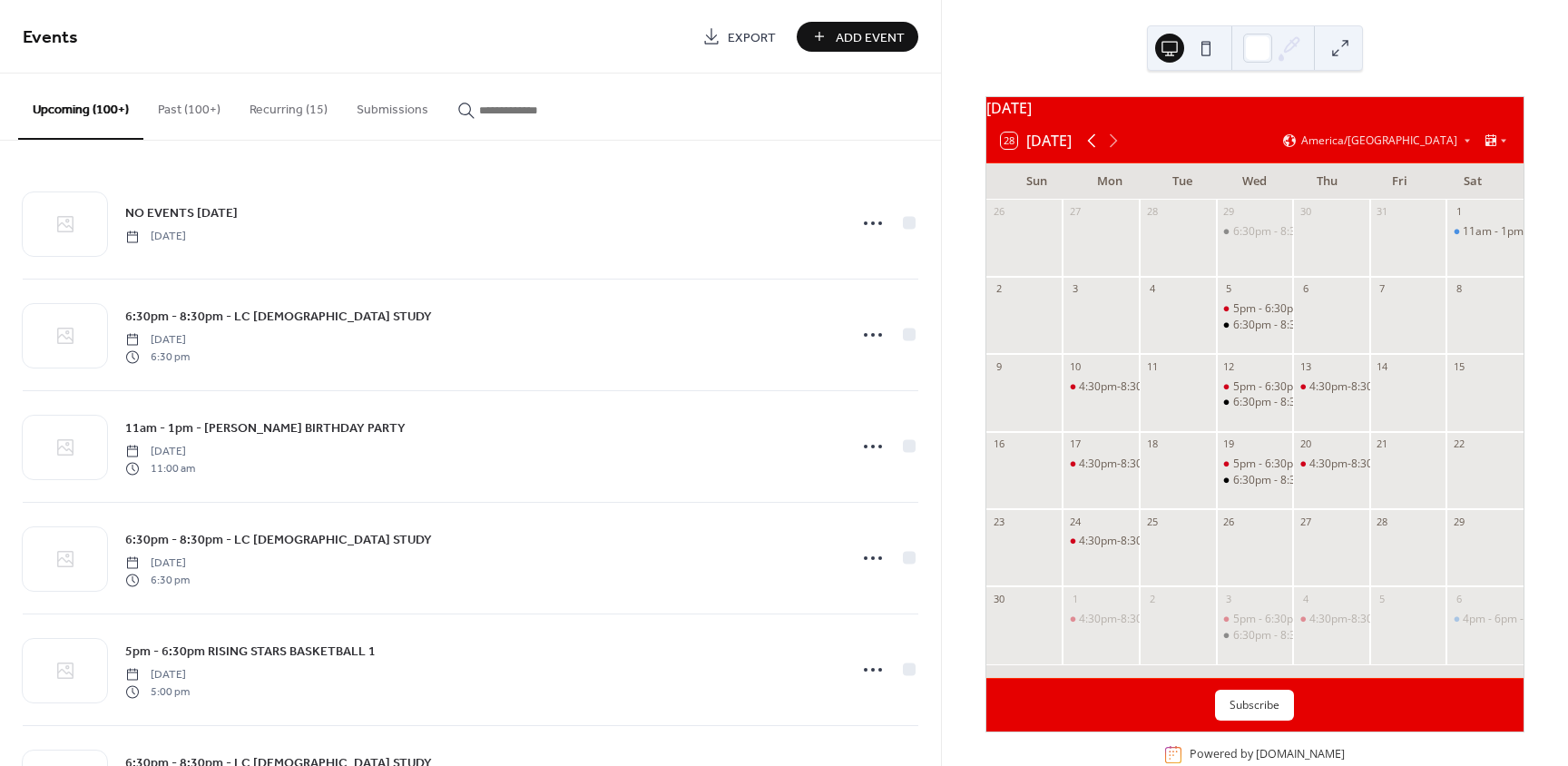 click 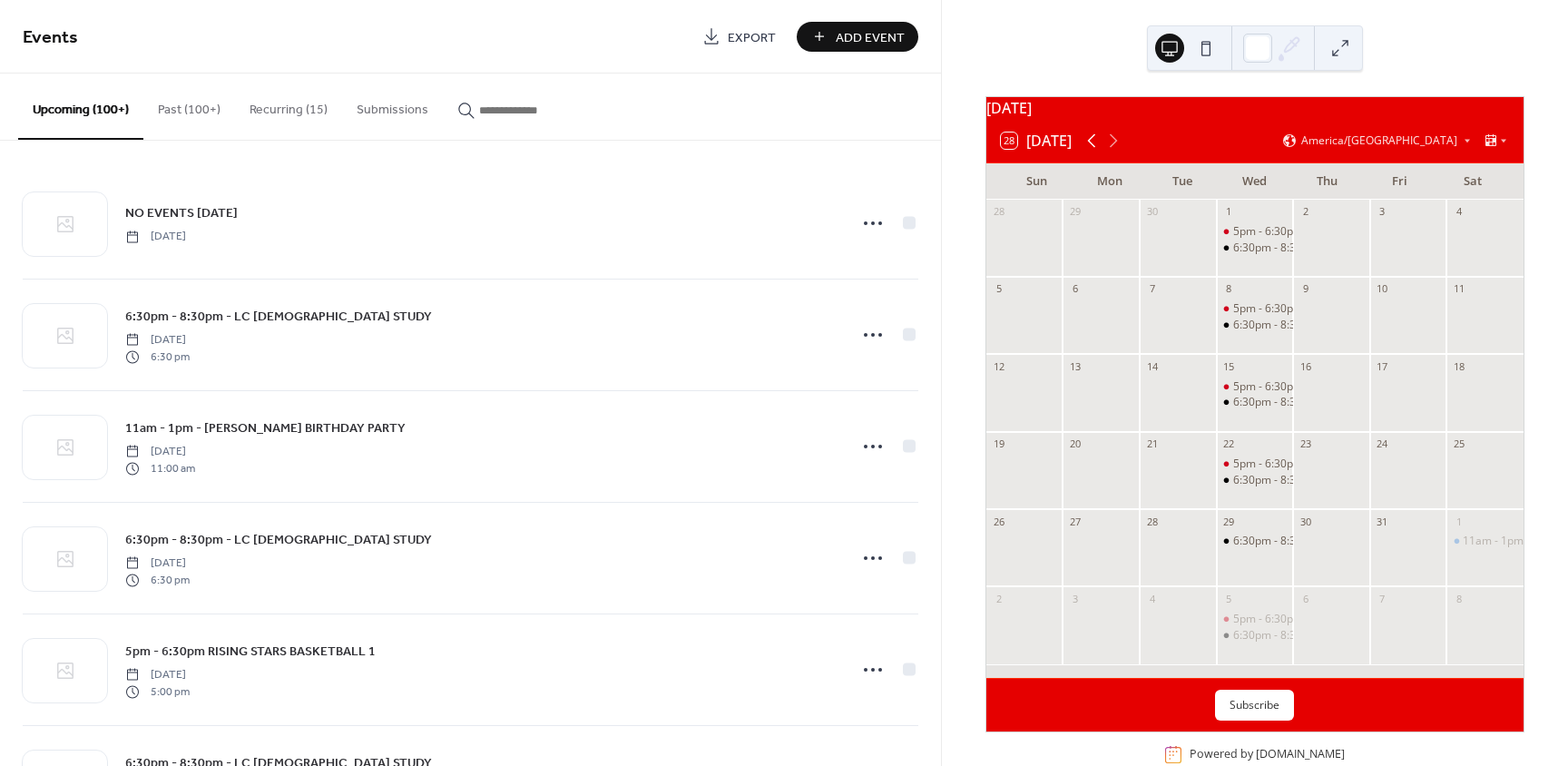 click 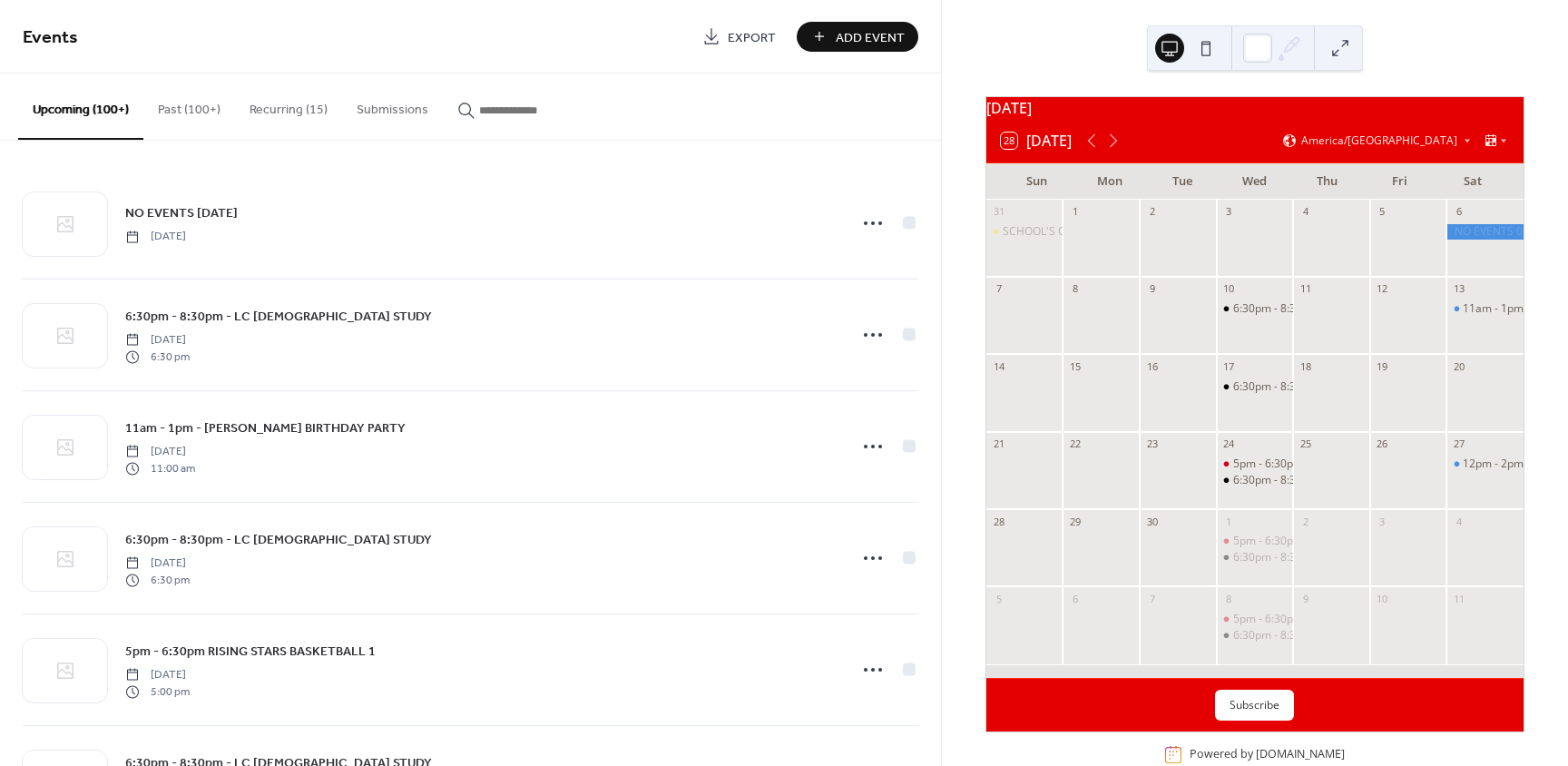 click on "Add Event" at bounding box center [870, 37] 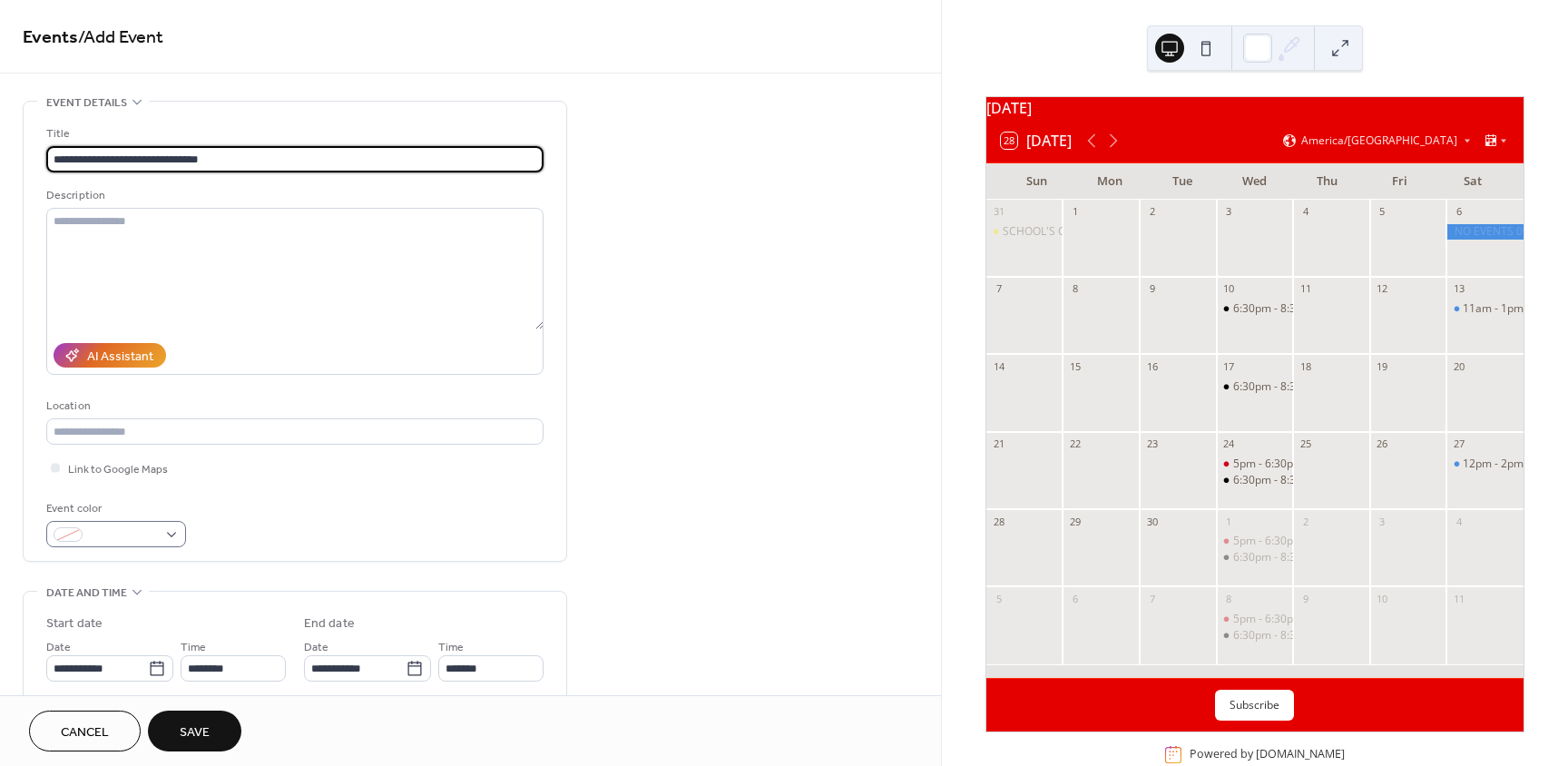 type on "**********" 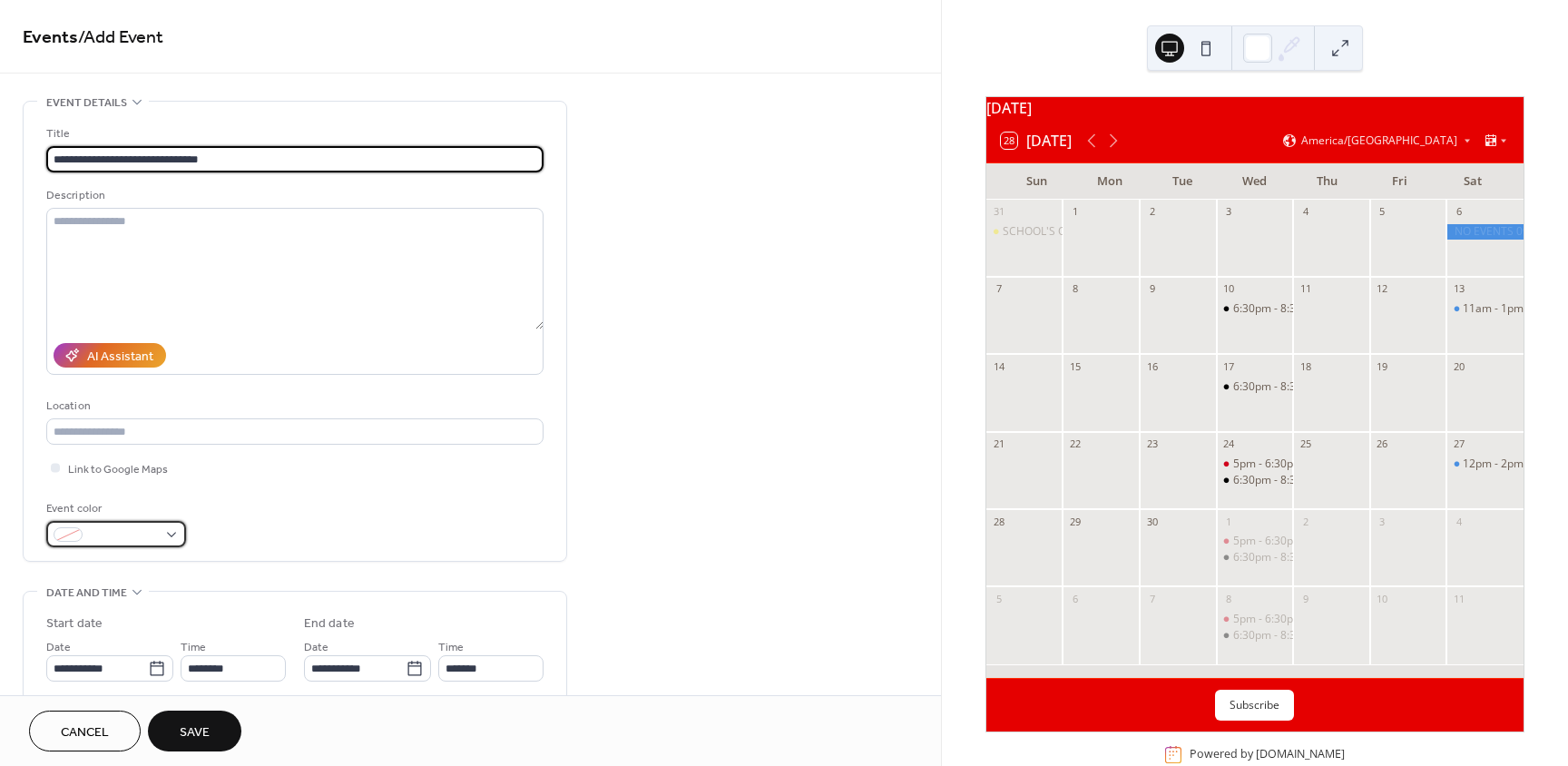 click at bounding box center (68, 535) 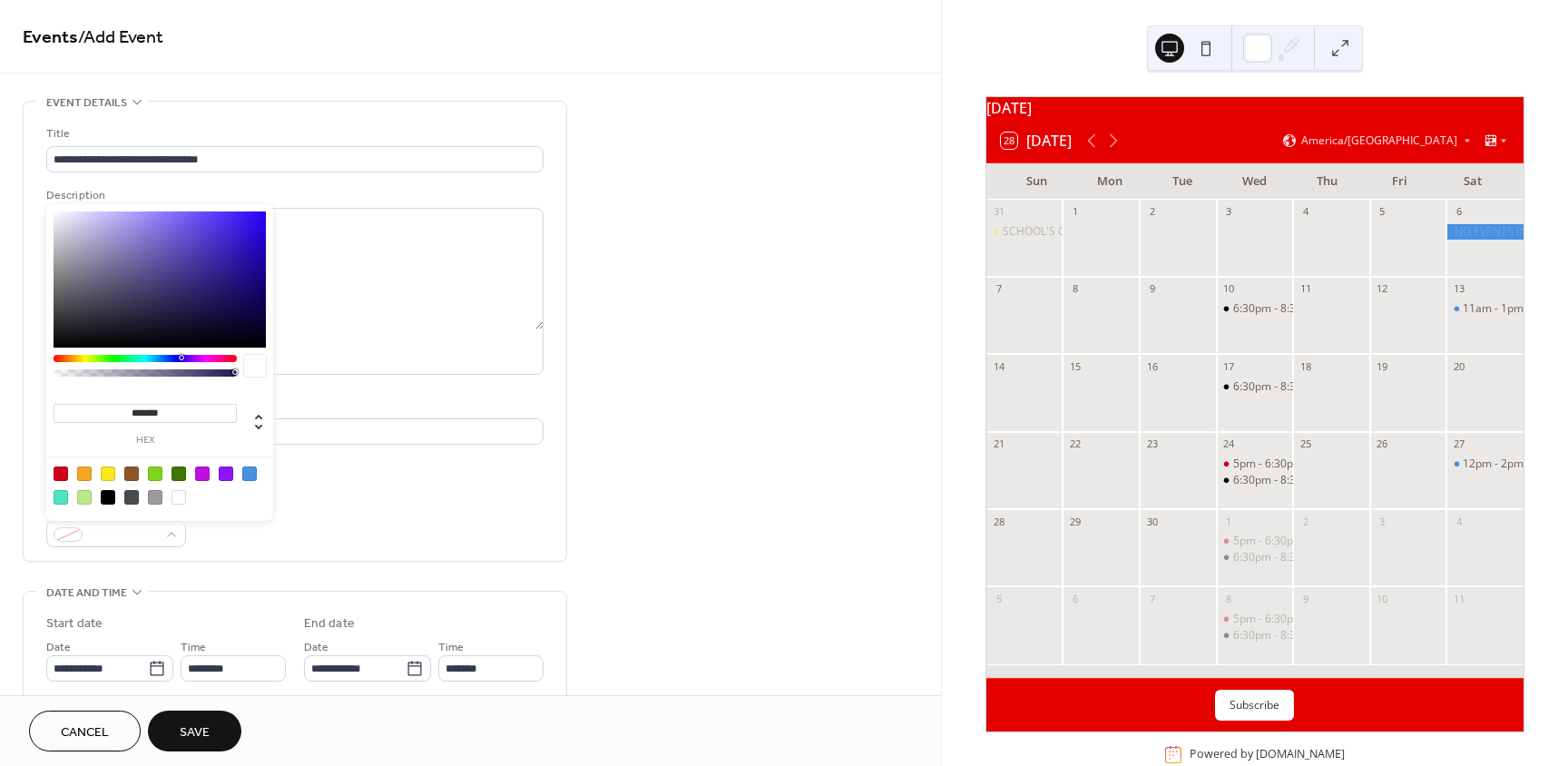 click at bounding box center [250, 474] 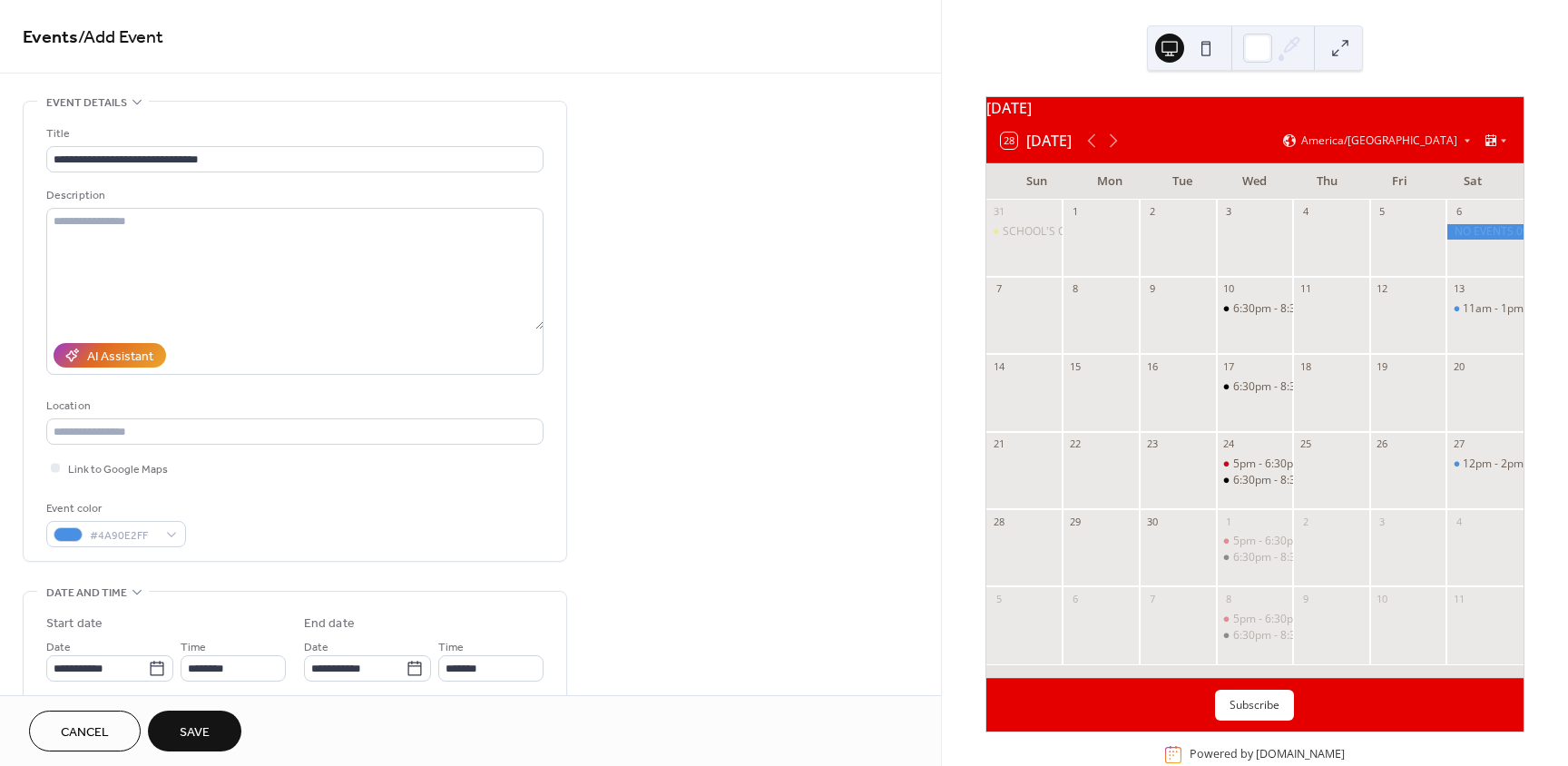 click on "Event color #4A90E2FF" at bounding box center [295, 523] 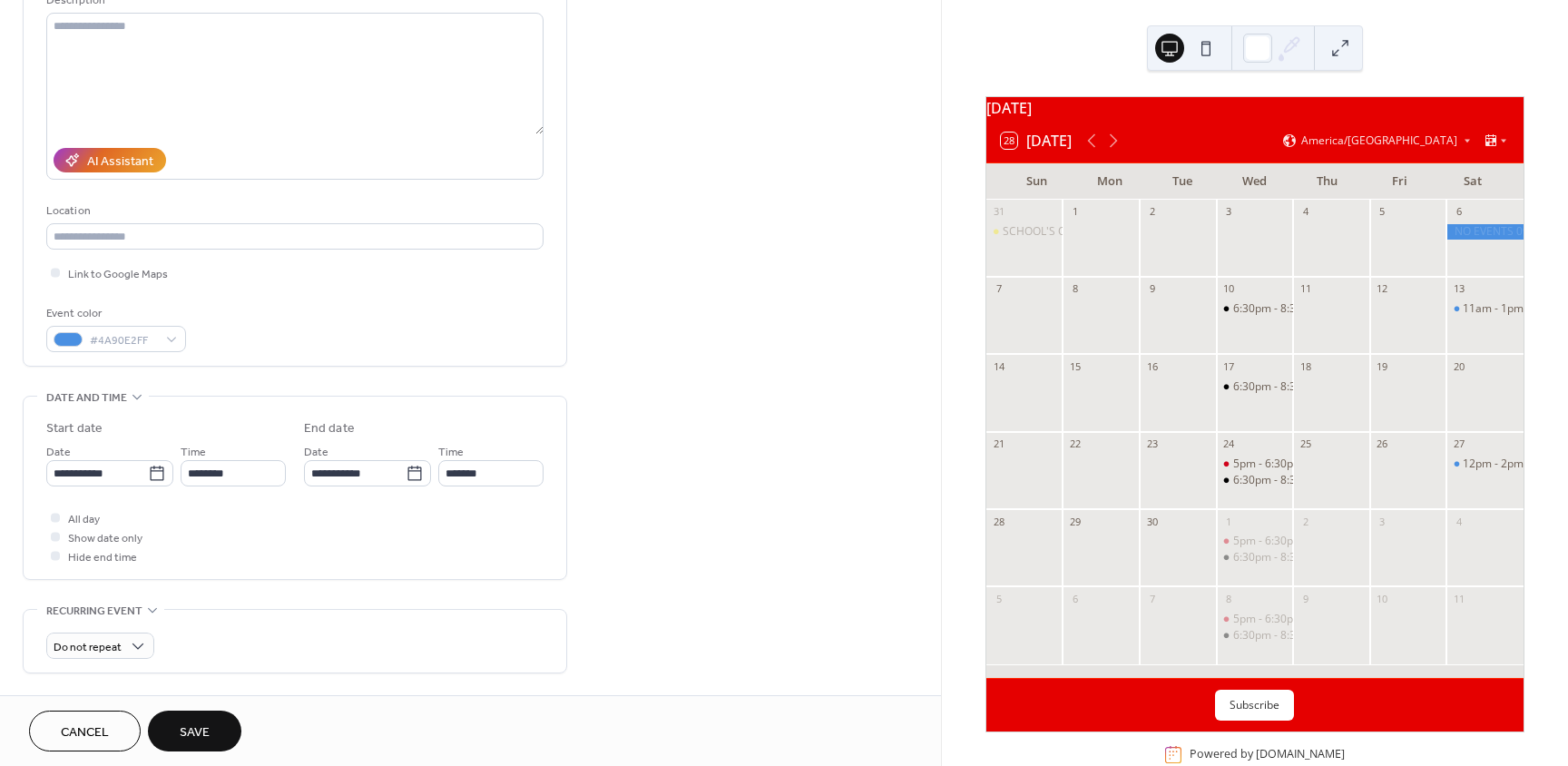 scroll, scrollTop: 272, scrollLeft: 0, axis: vertical 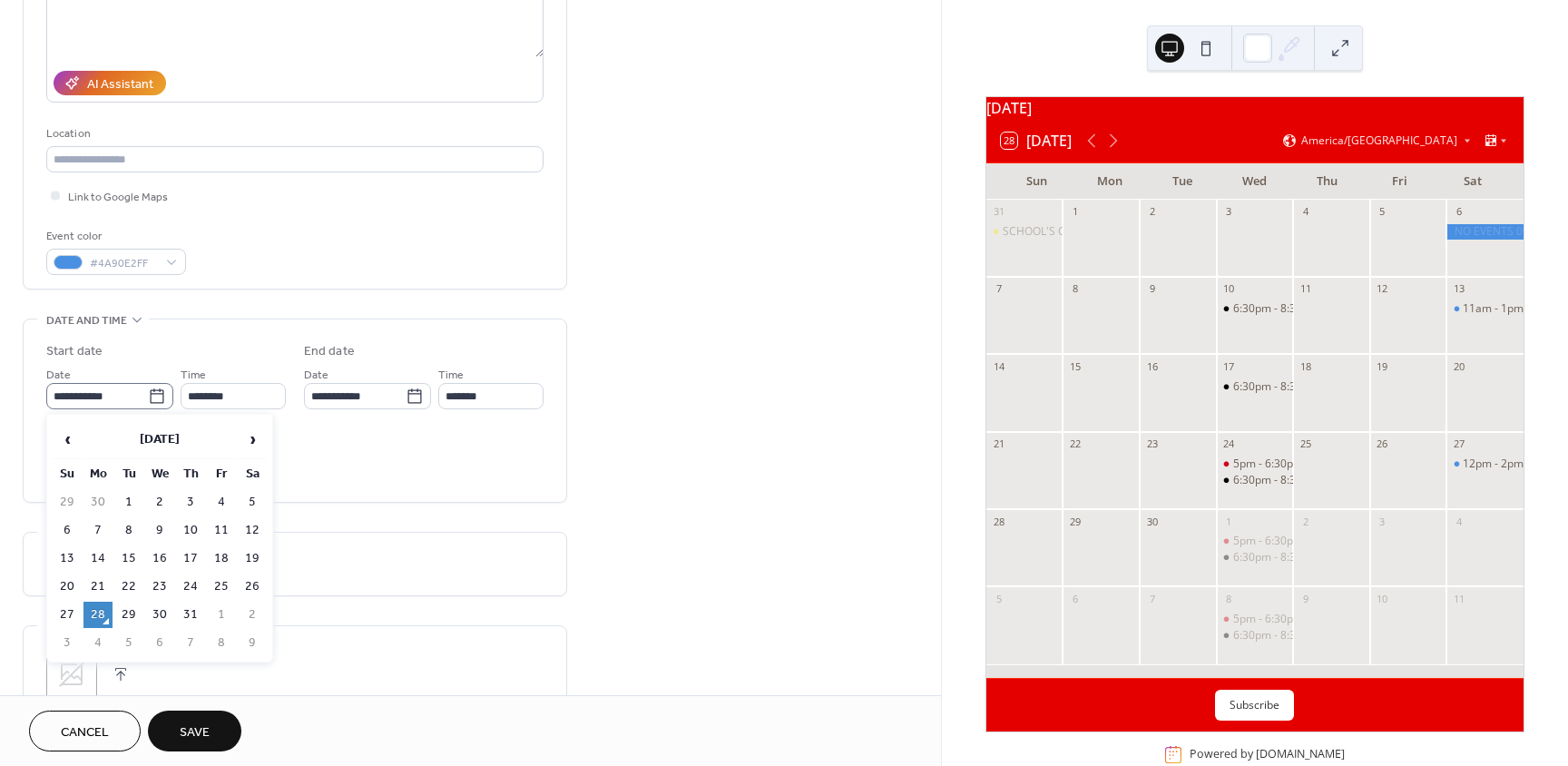 click on "**********" at bounding box center [110, 396] 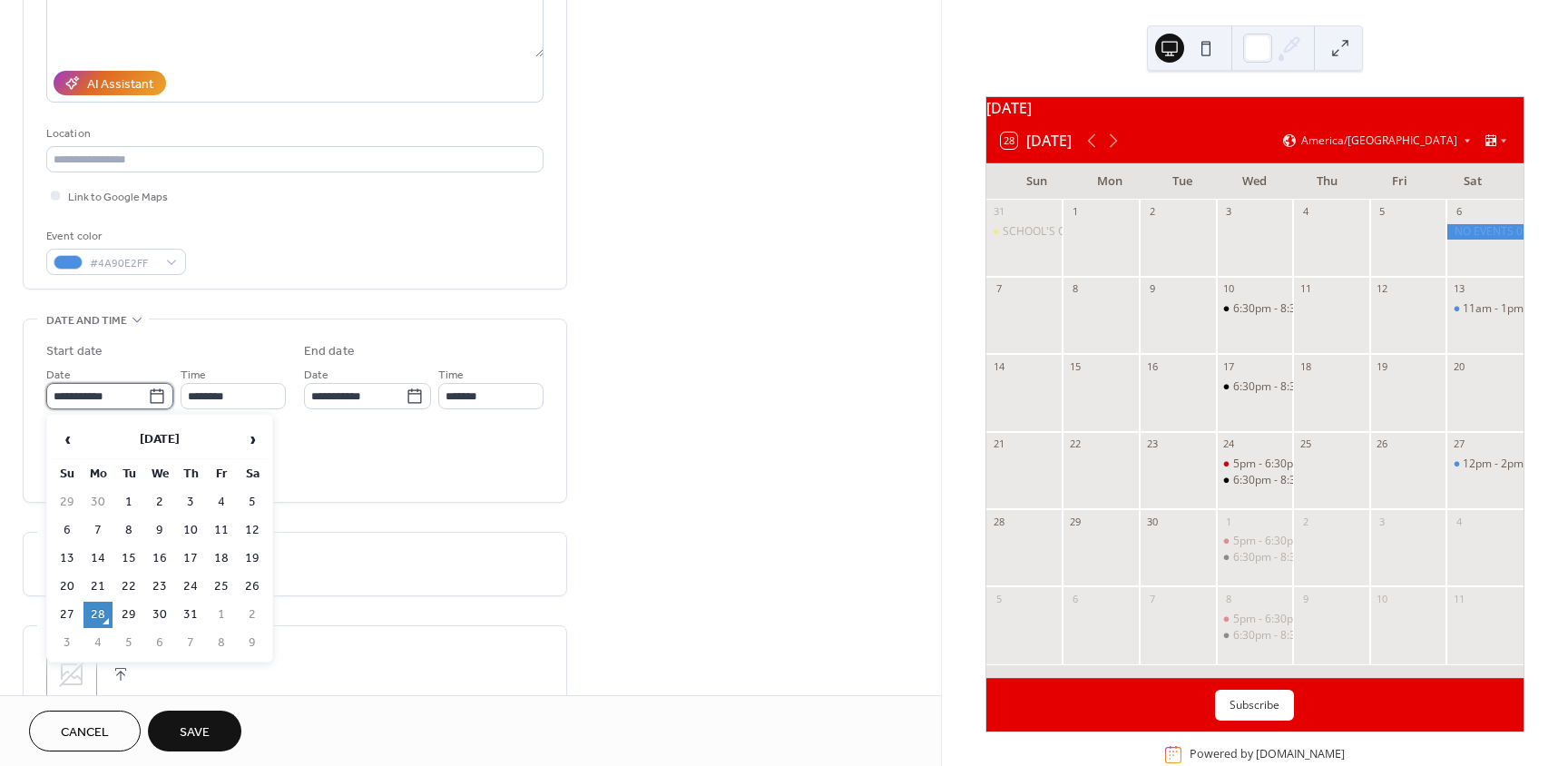 click on "**********" at bounding box center (97, 396) 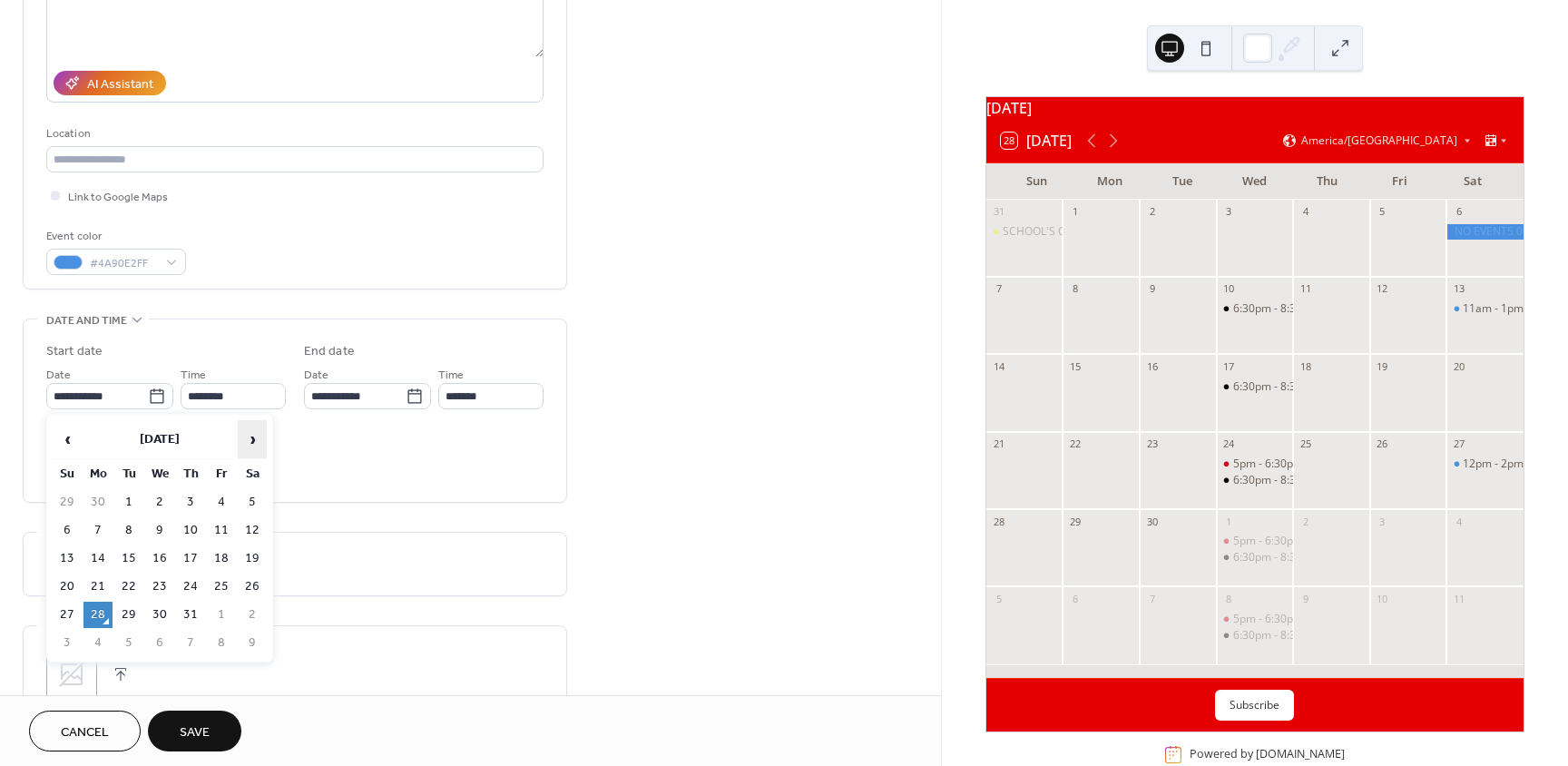 click on "›" at bounding box center [252, 439] 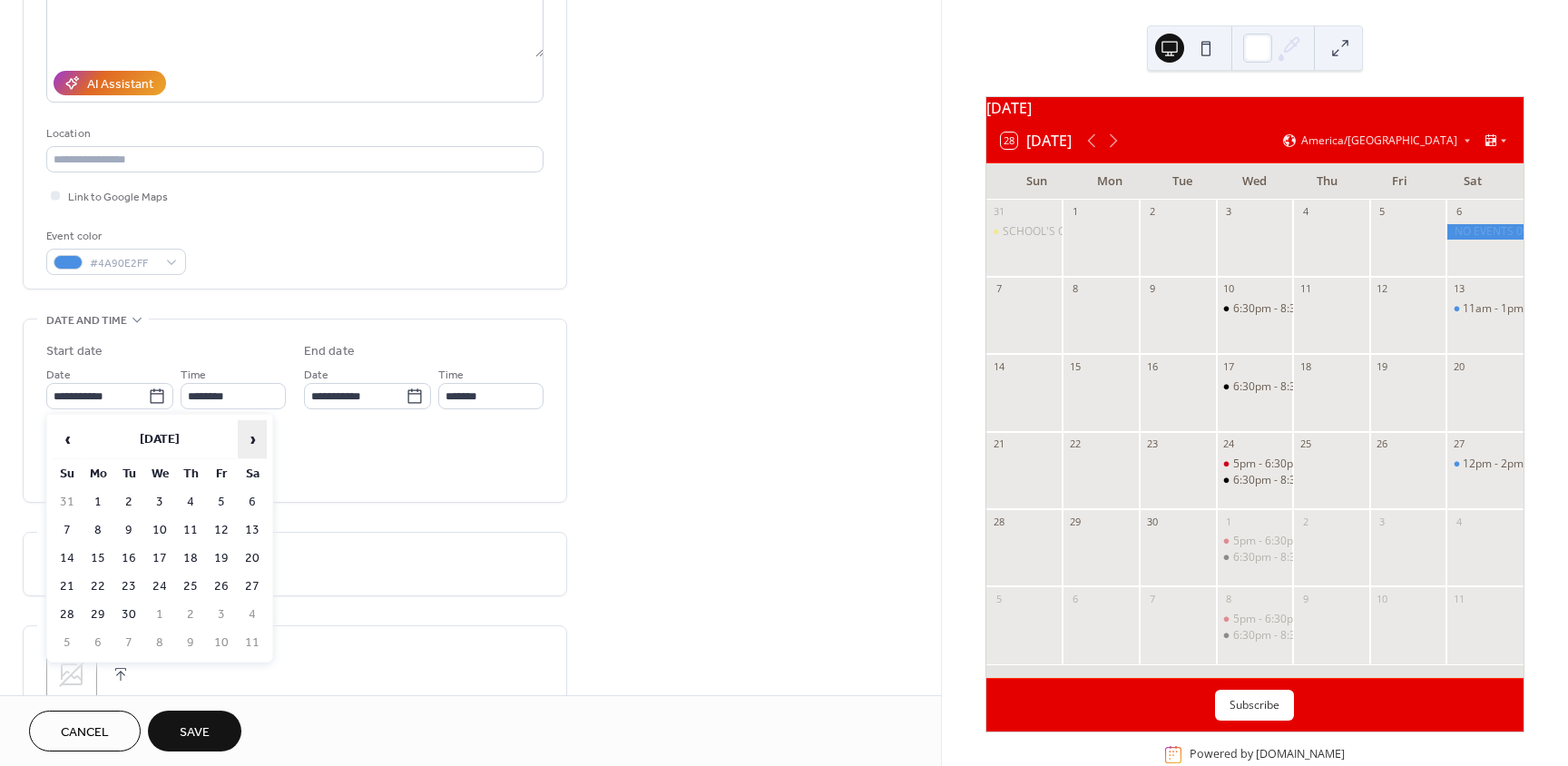 click on "›" at bounding box center (252, 439) 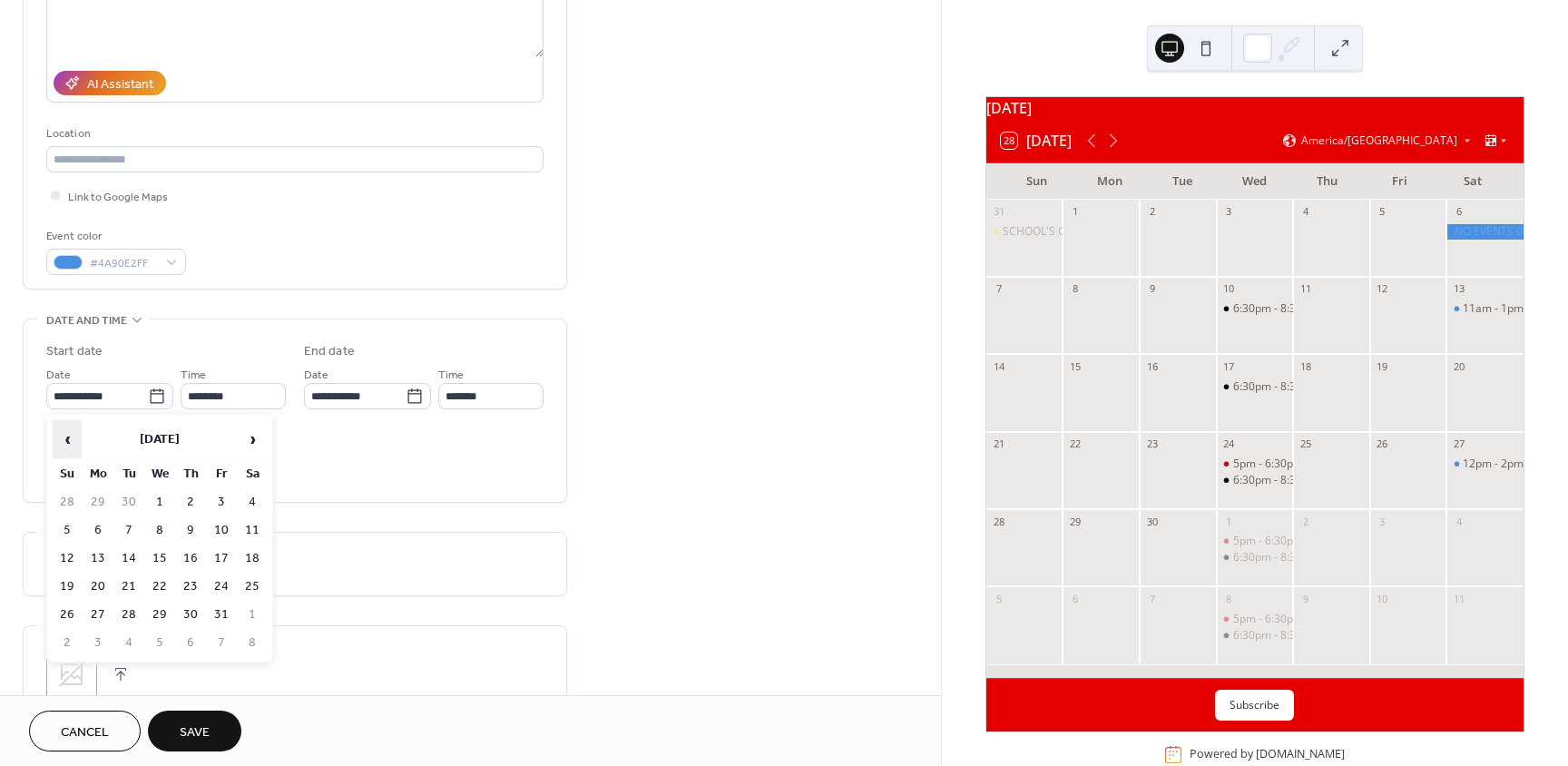 click on "‹" at bounding box center [67, 439] 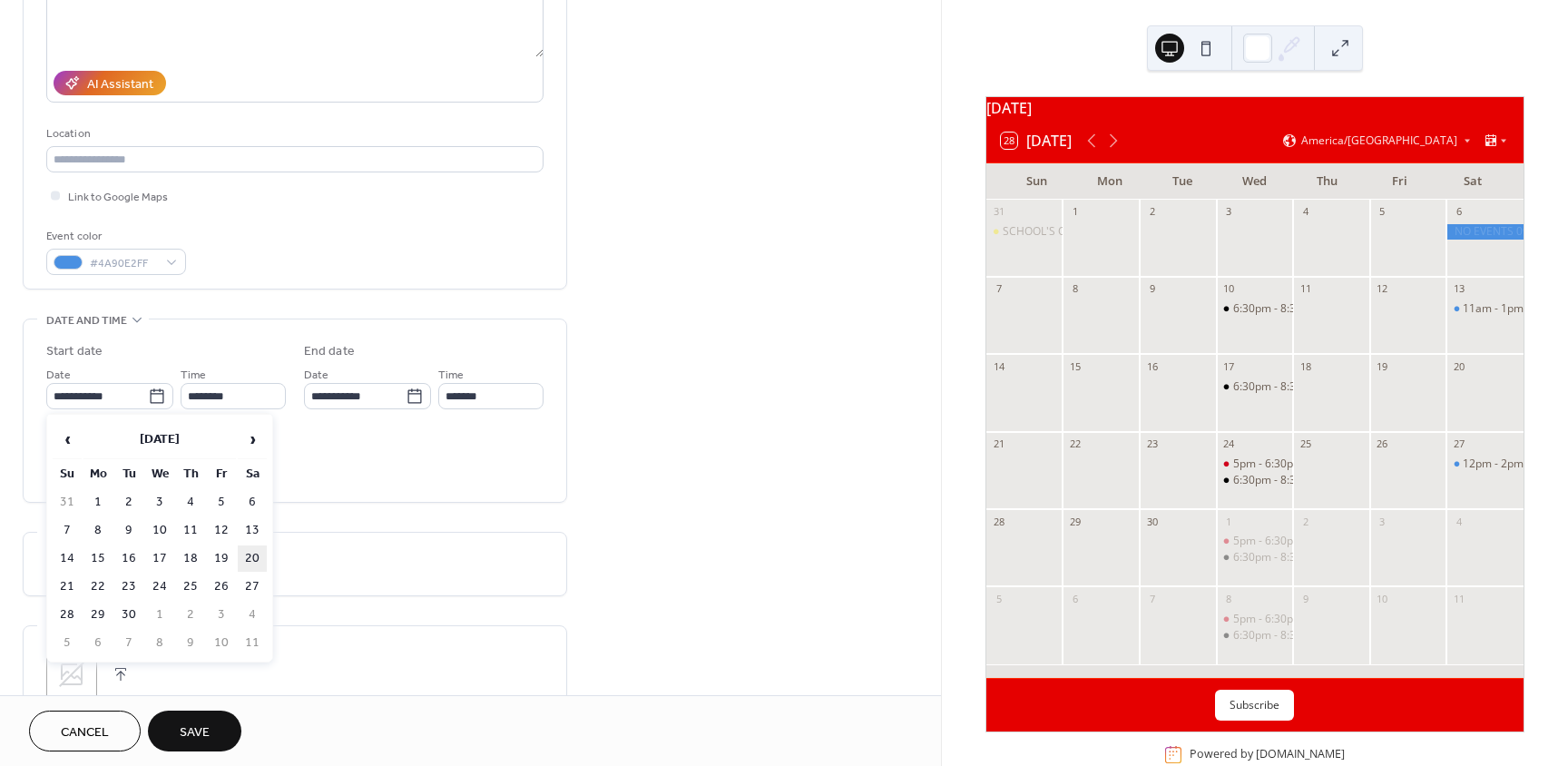 click on "20" at bounding box center [252, 558] 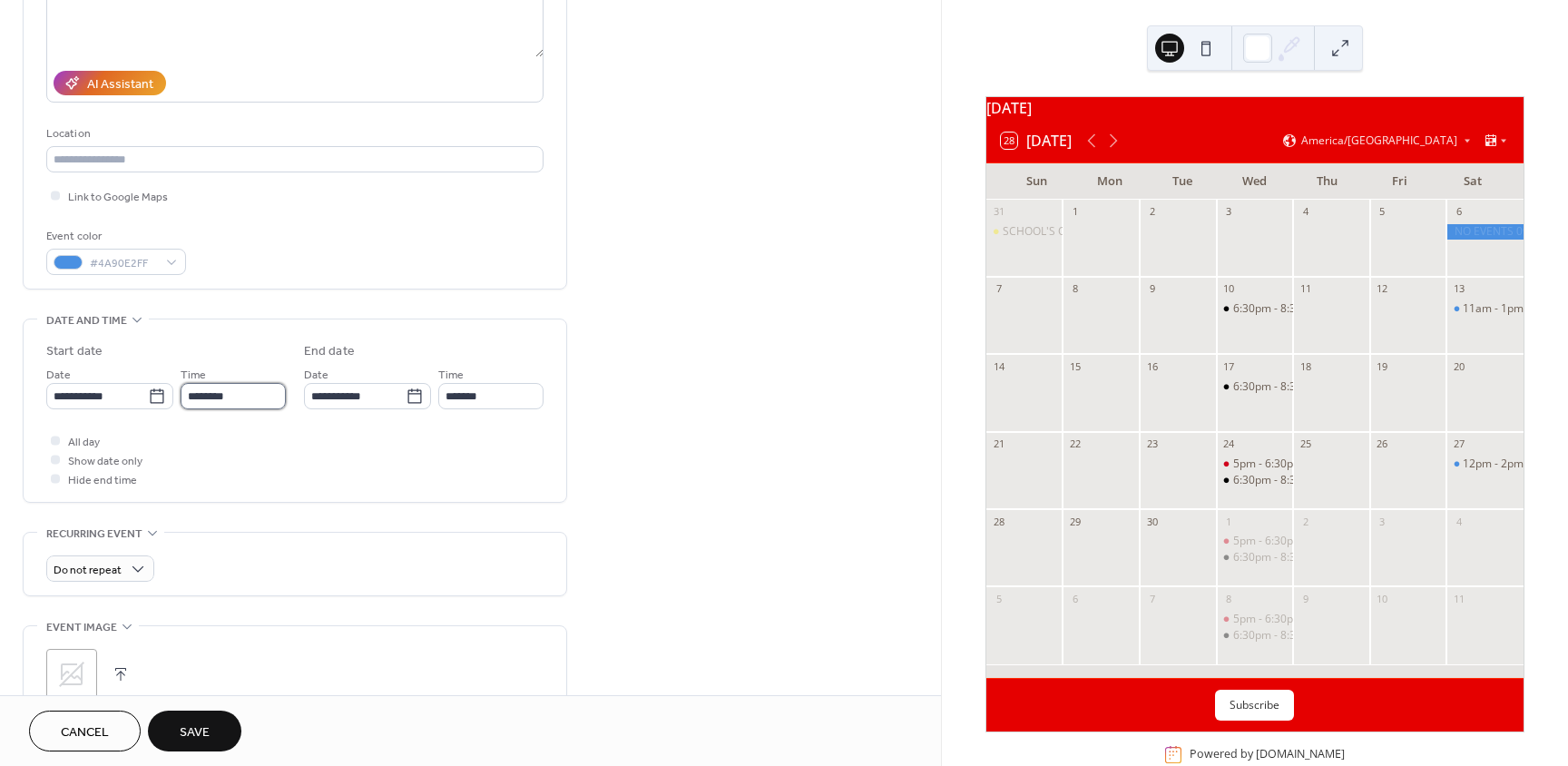 click on "********" at bounding box center [233, 396] 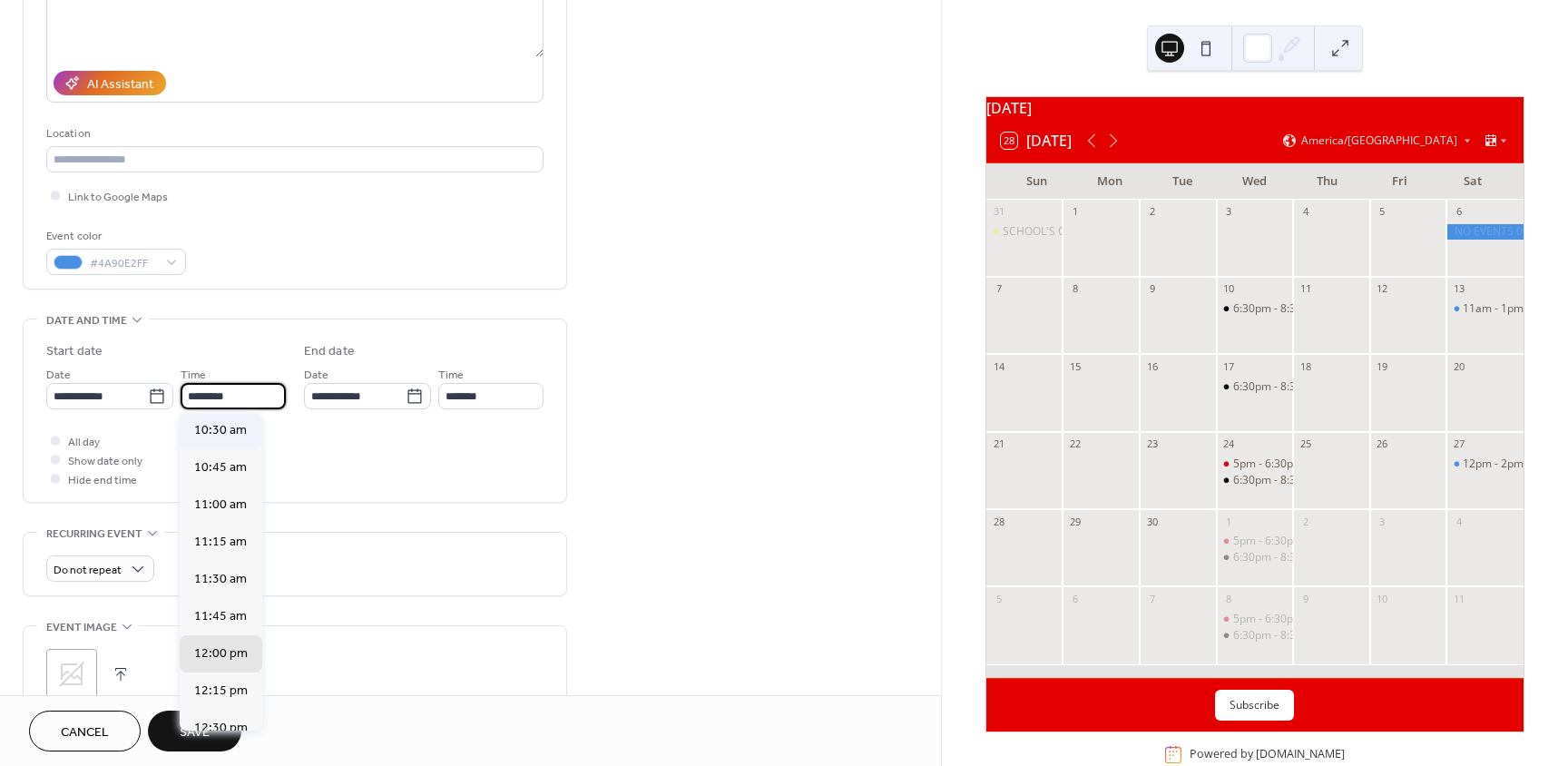 scroll, scrollTop: 1514, scrollLeft: 0, axis: vertical 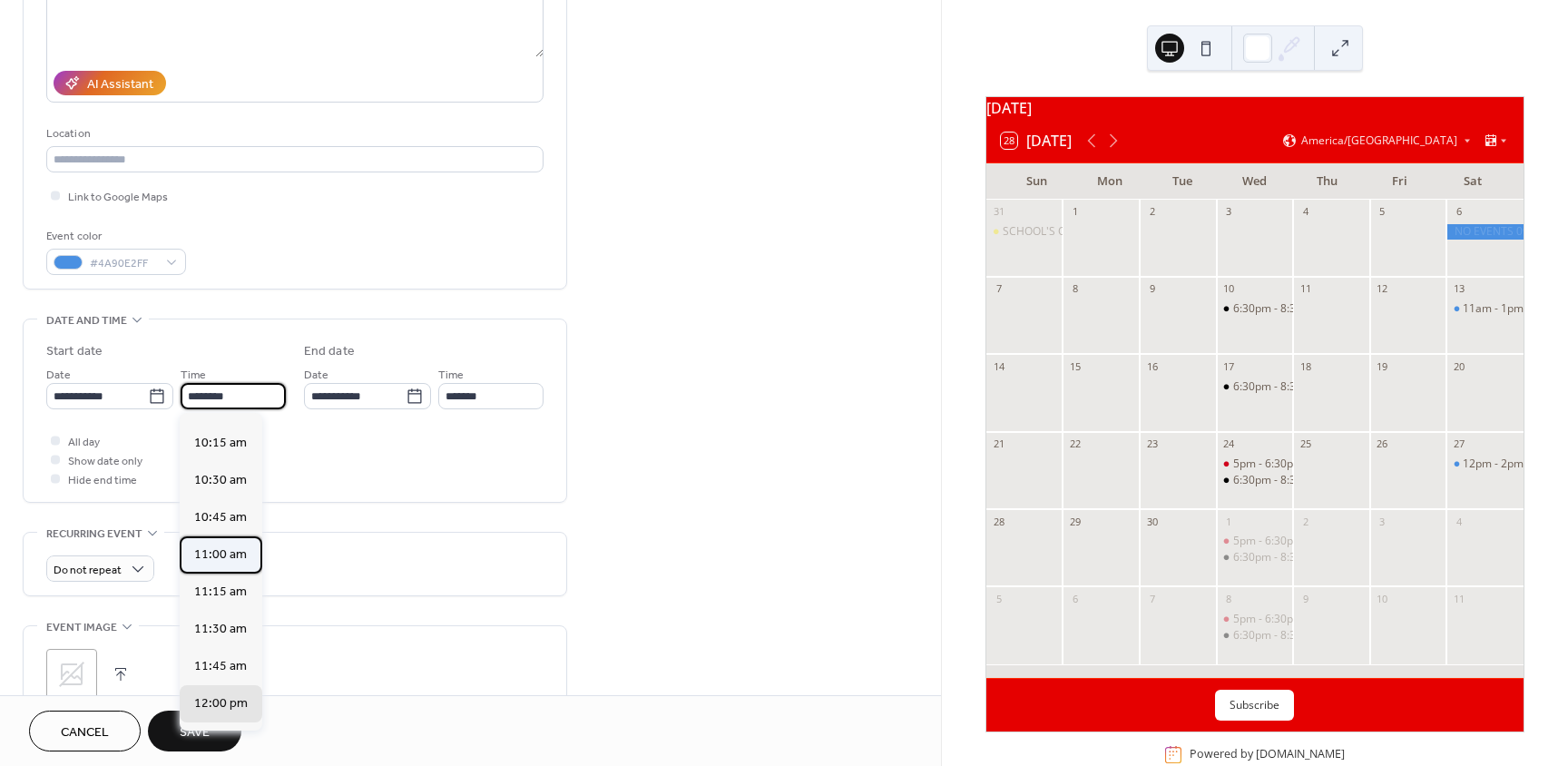 click on "11:00 am" at bounding box center [220, 555] 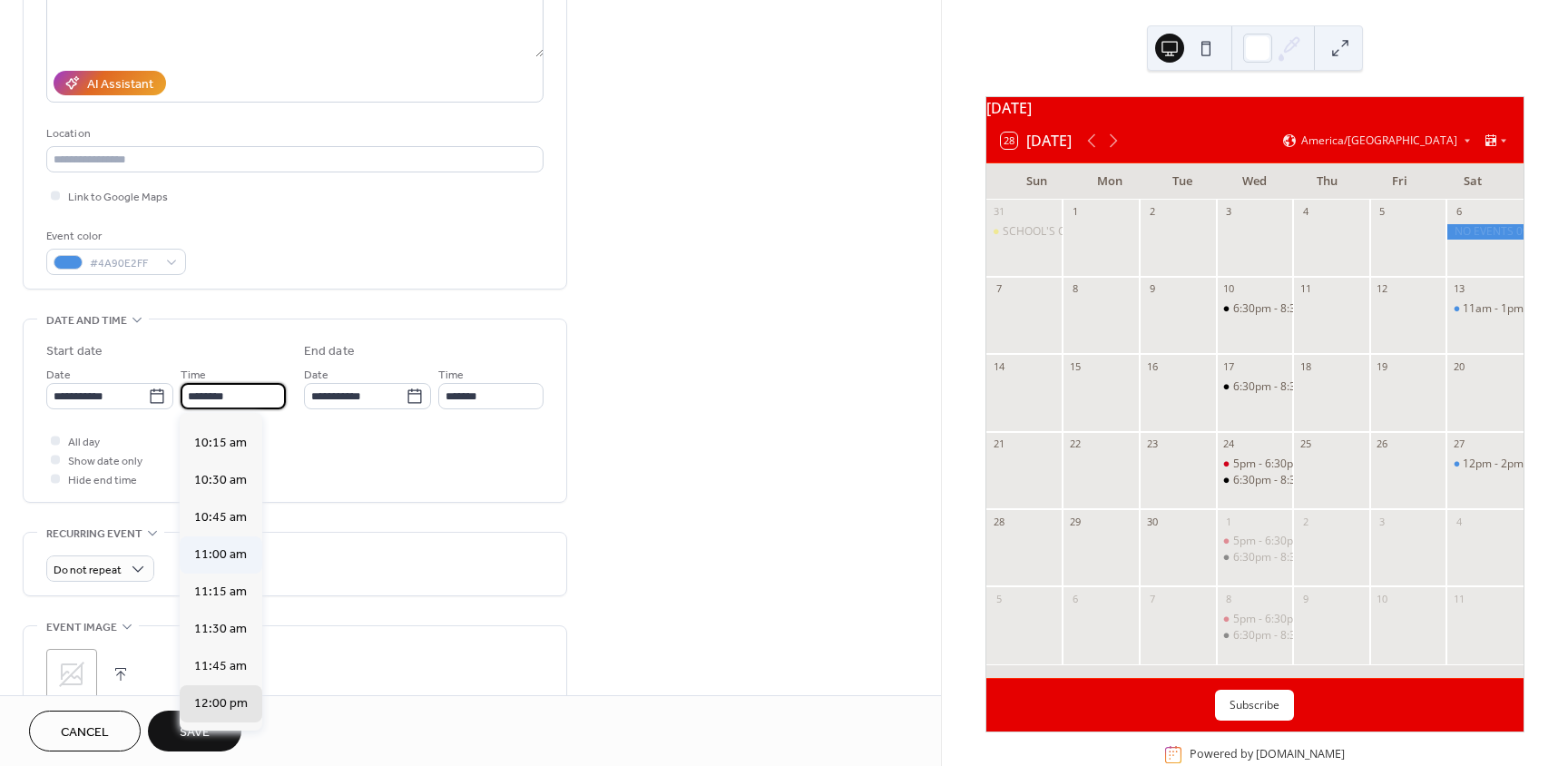 type on "********" 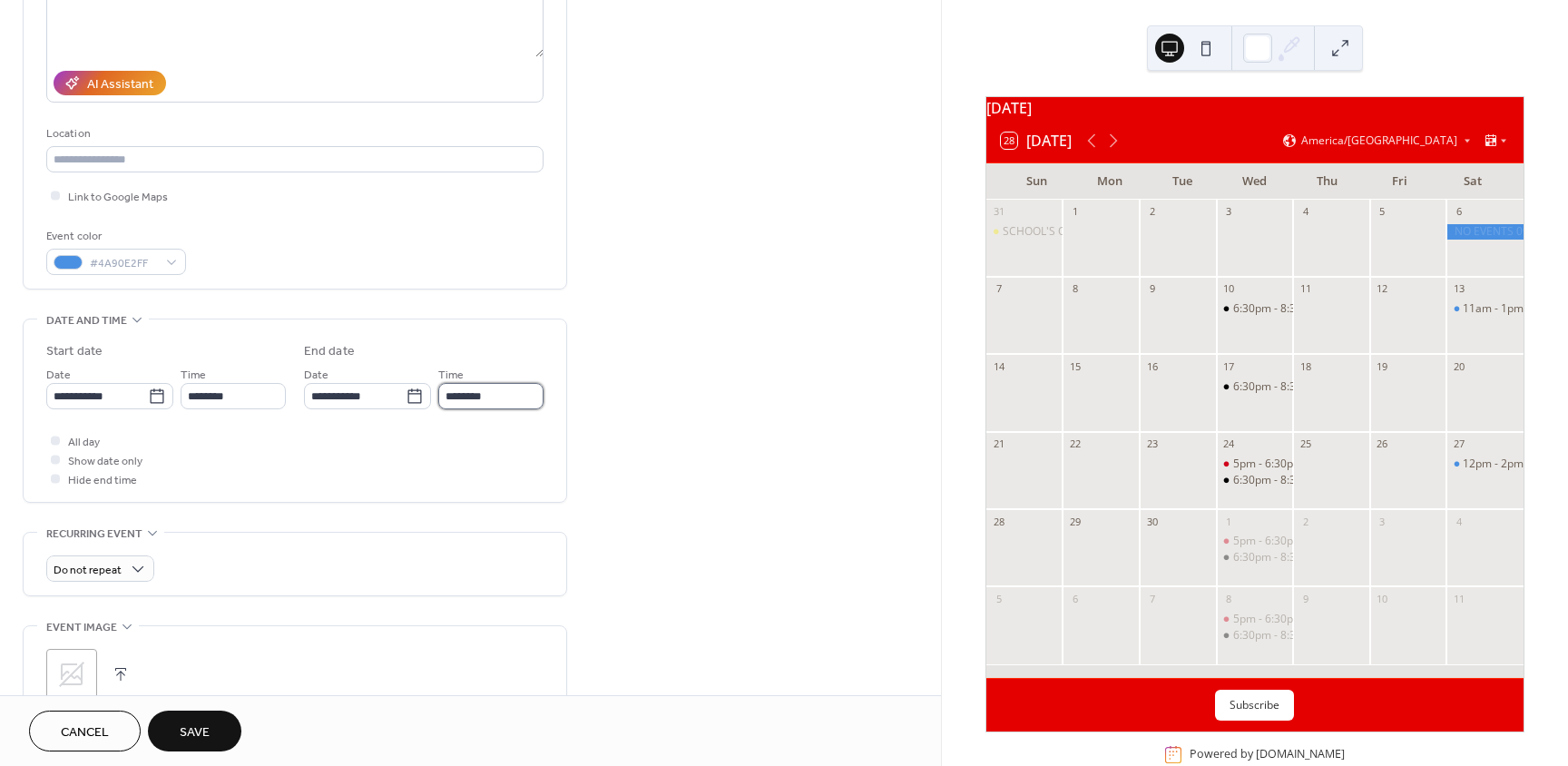 click on "********" at bounding box center (491, 396) 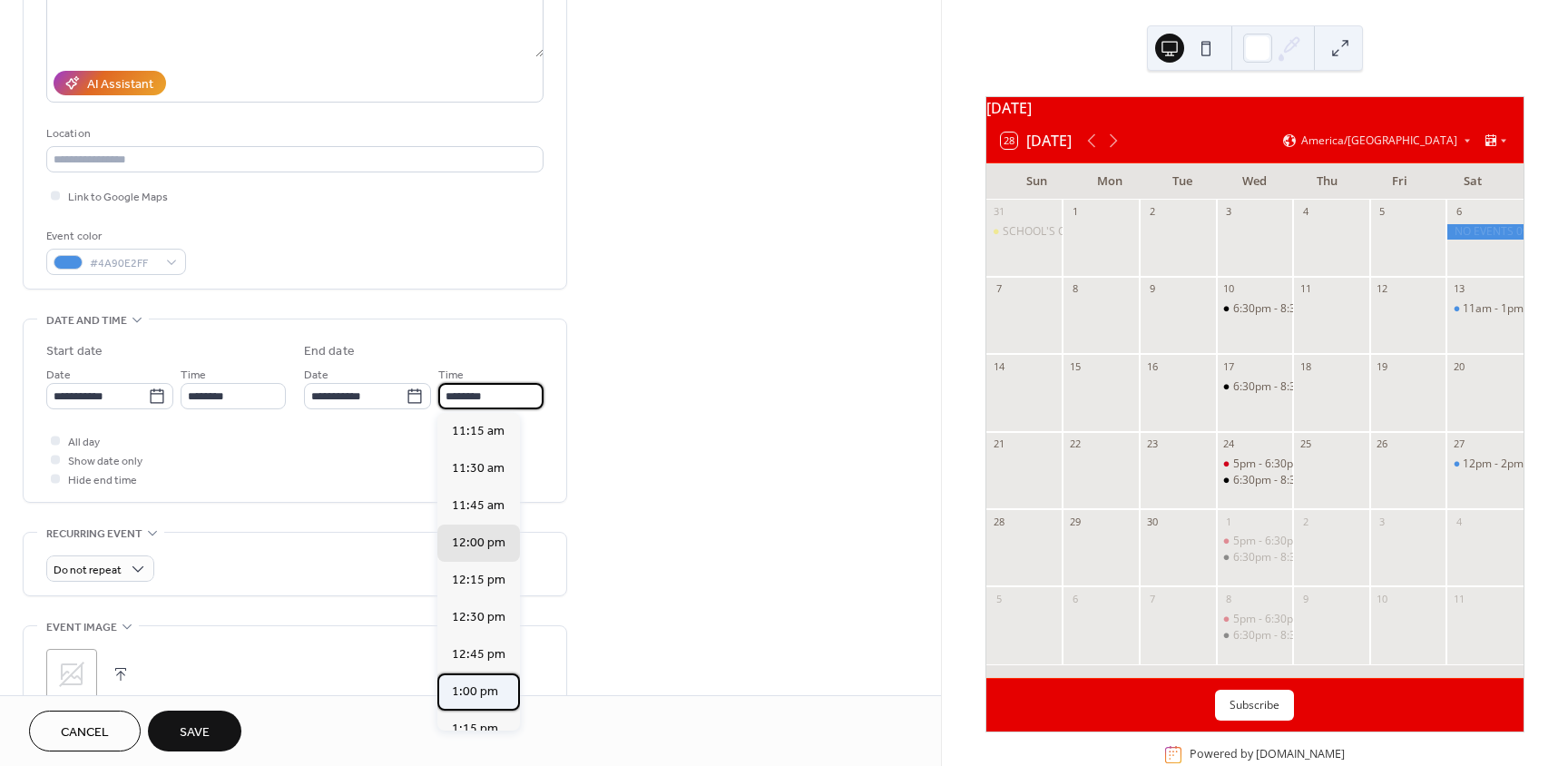 click on "1:00 pm" at bounding box center [475, 692] 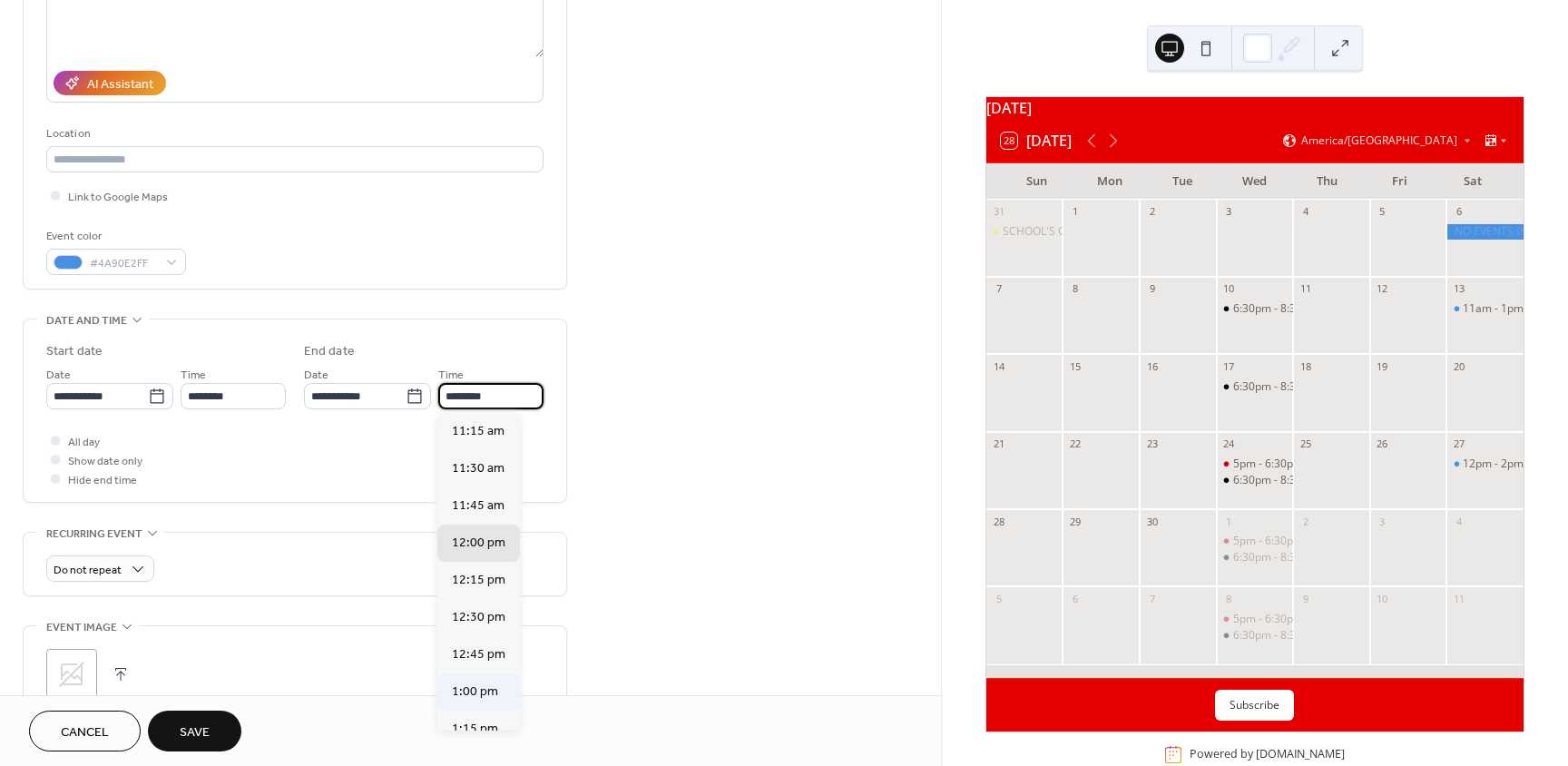 type on "*******" 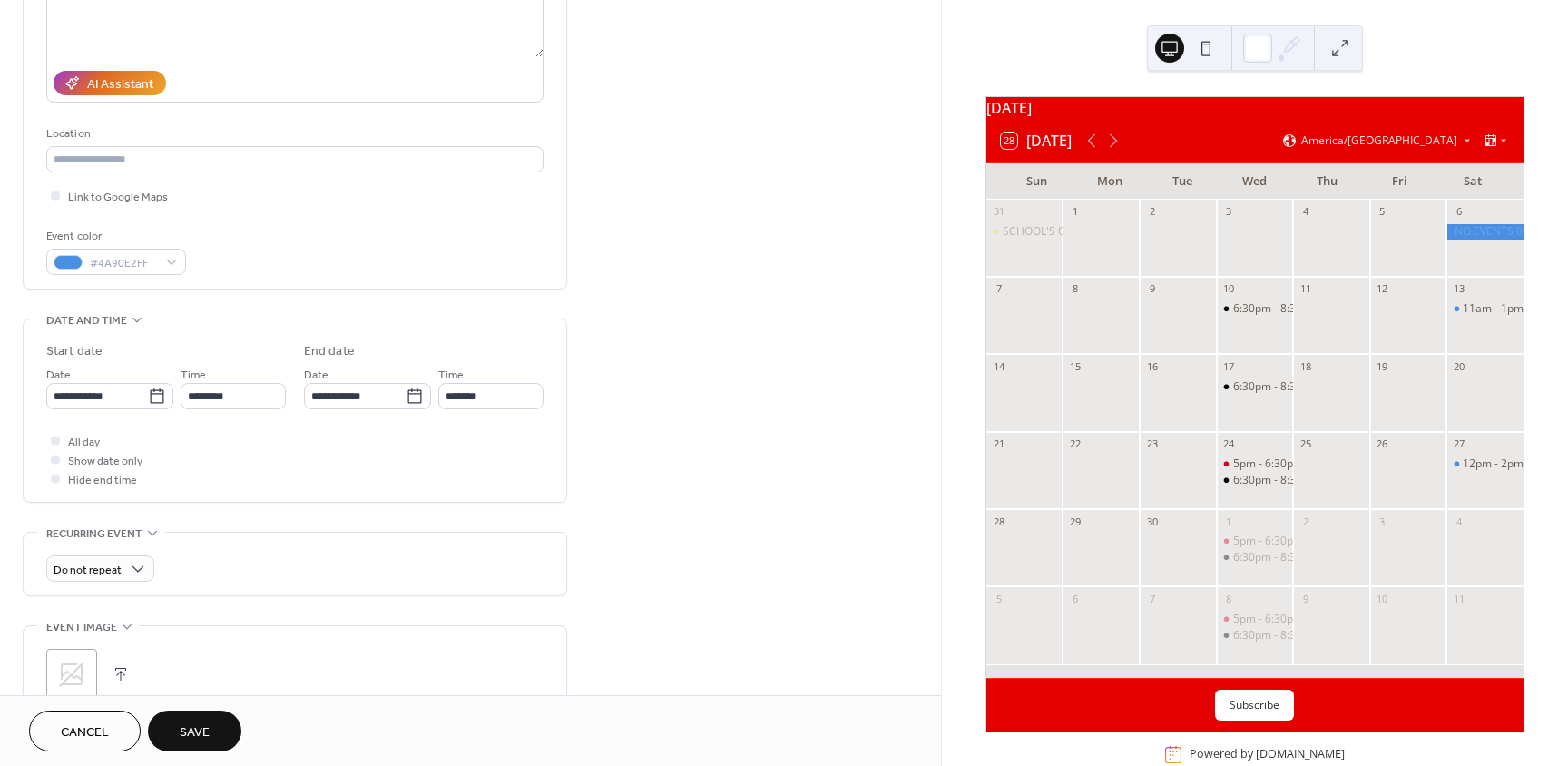 click on "Save" at bounding box center [194, 731] 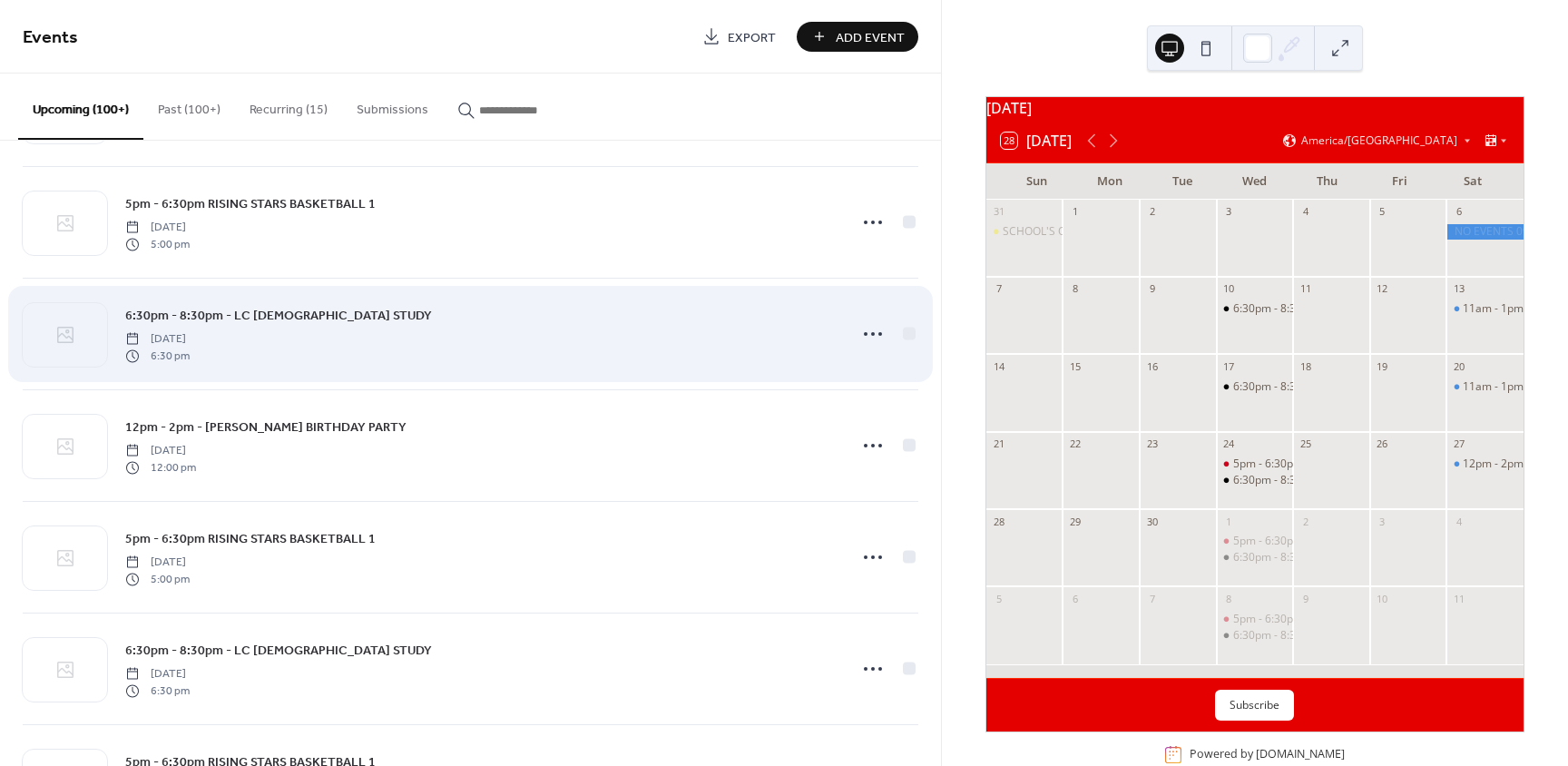 scroll, scrollTop: 635, scrollLeft: 0, axis: vertical 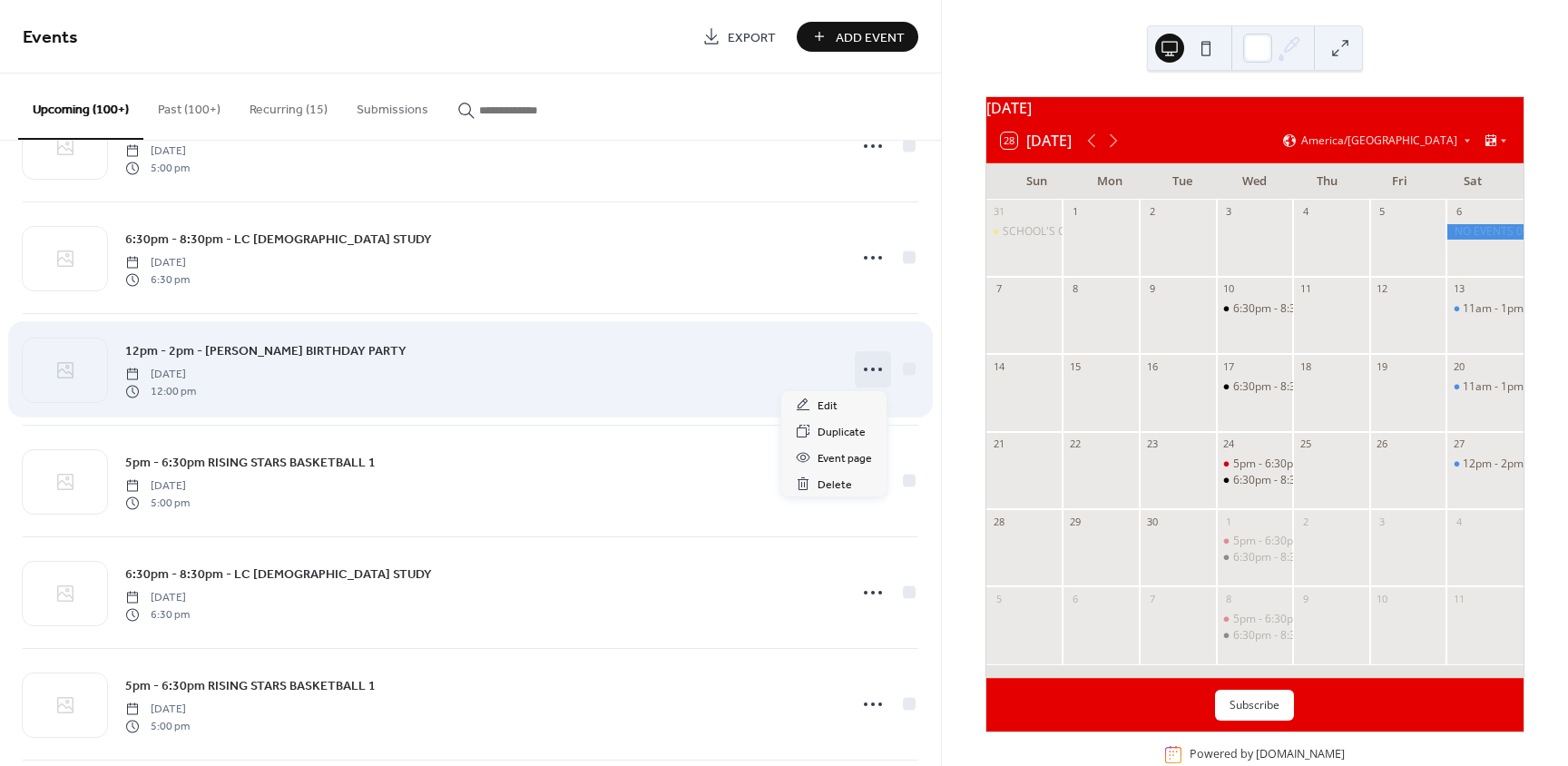 click 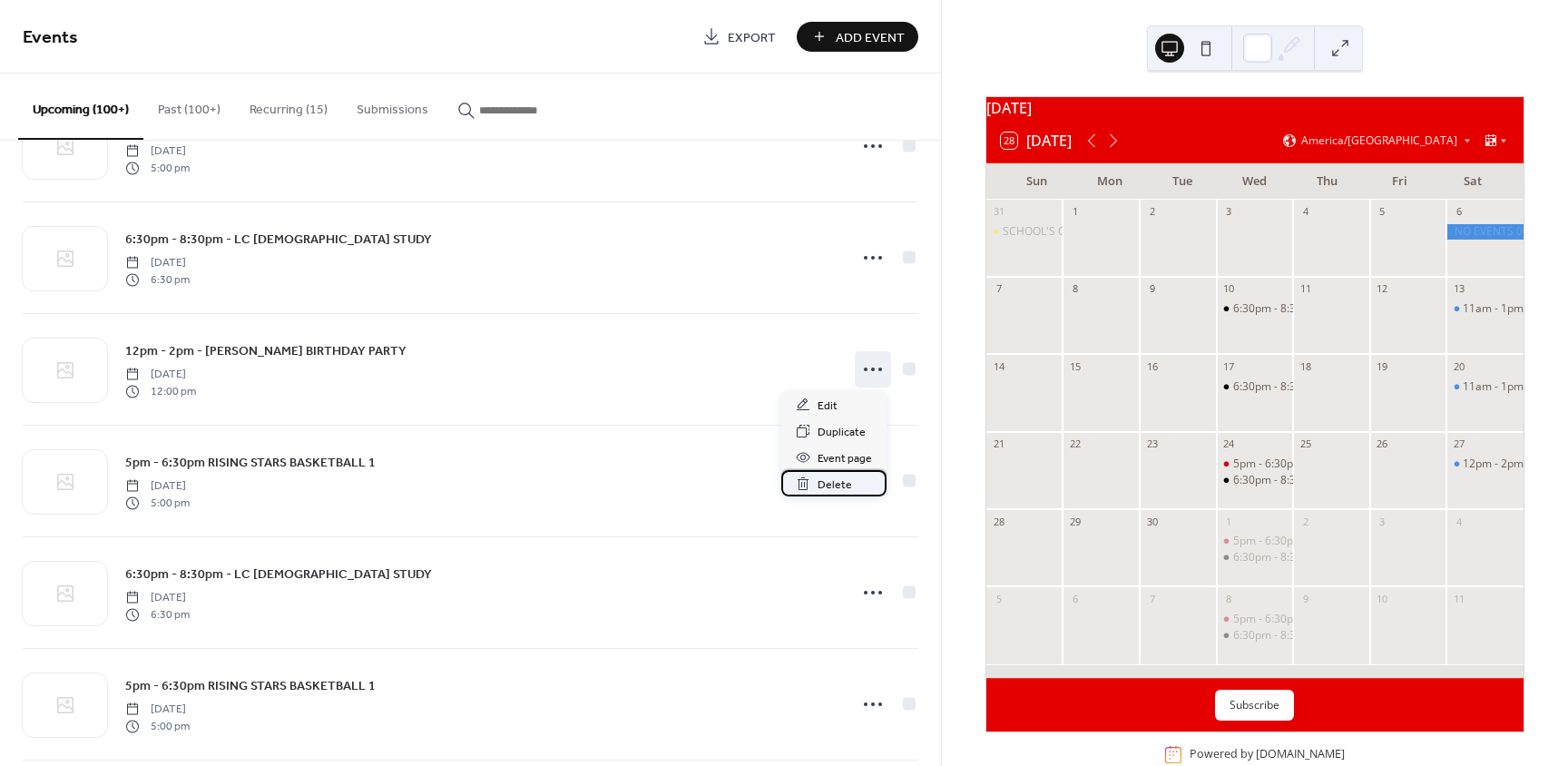 click on "Delete" at bounding box center [835, 485] 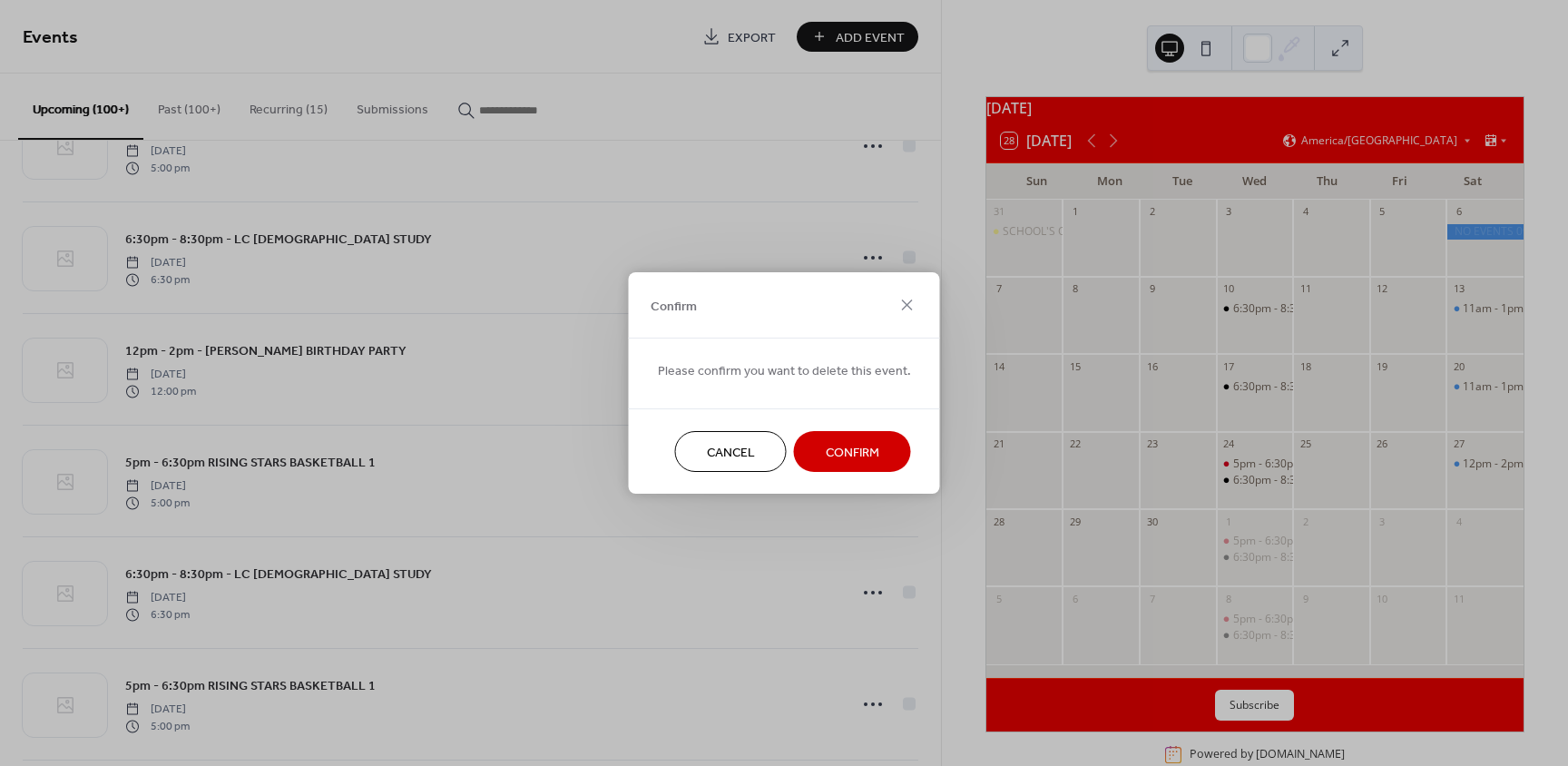 click on "Confirm" at bounding box center (852, 451) 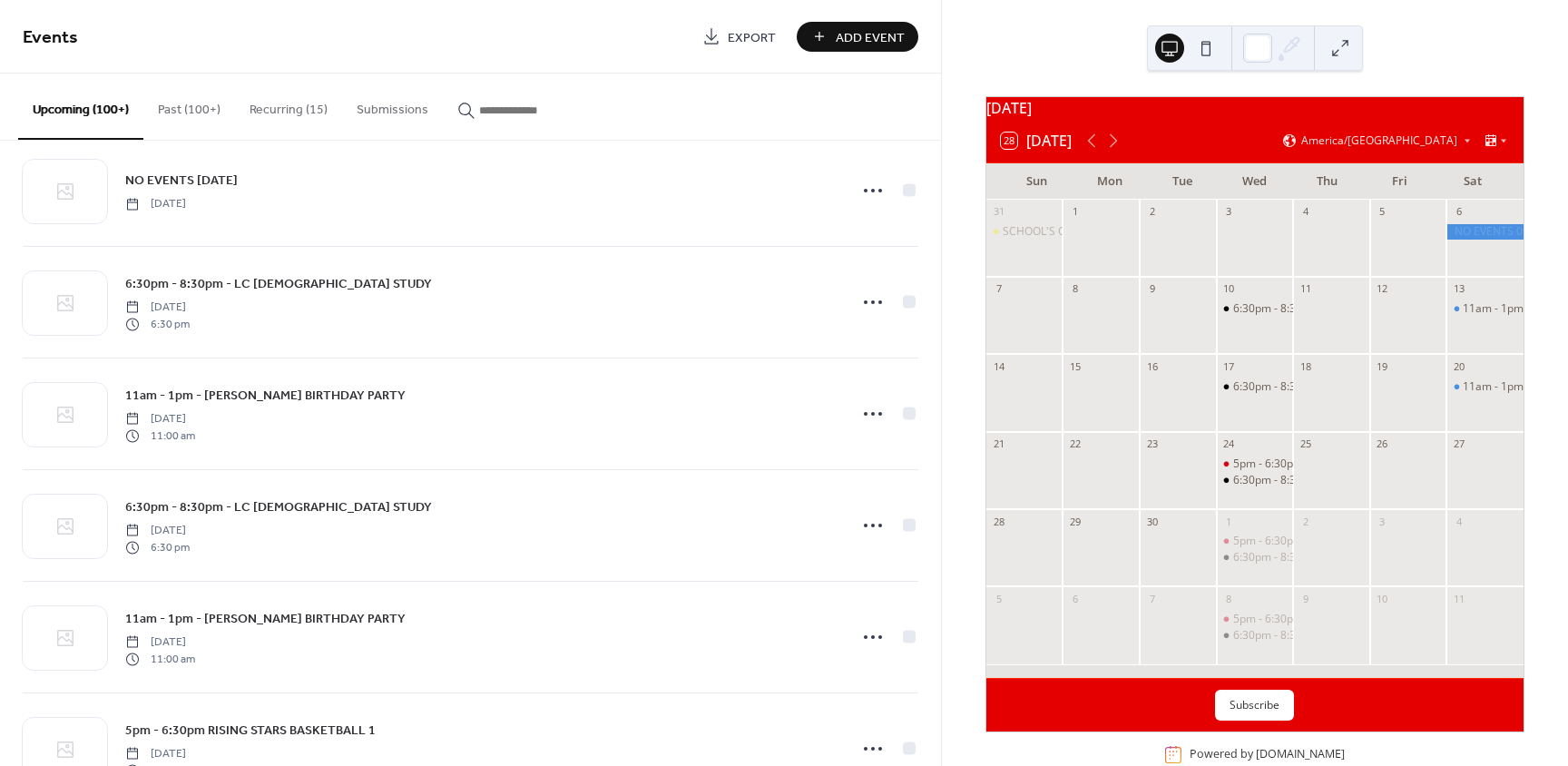 scroll, scrollTop: 0, scrollLeft: 0, axis: both 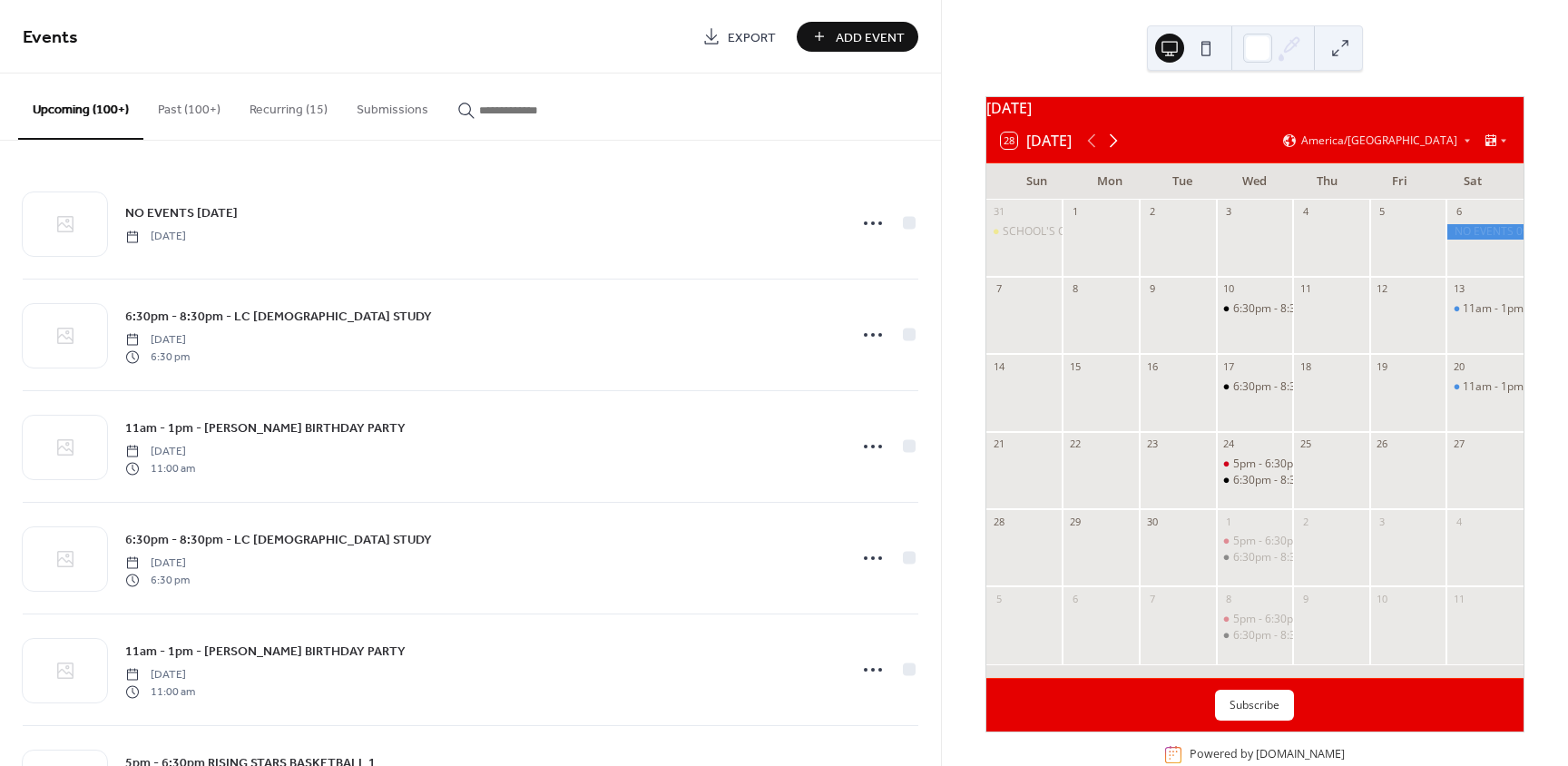 click 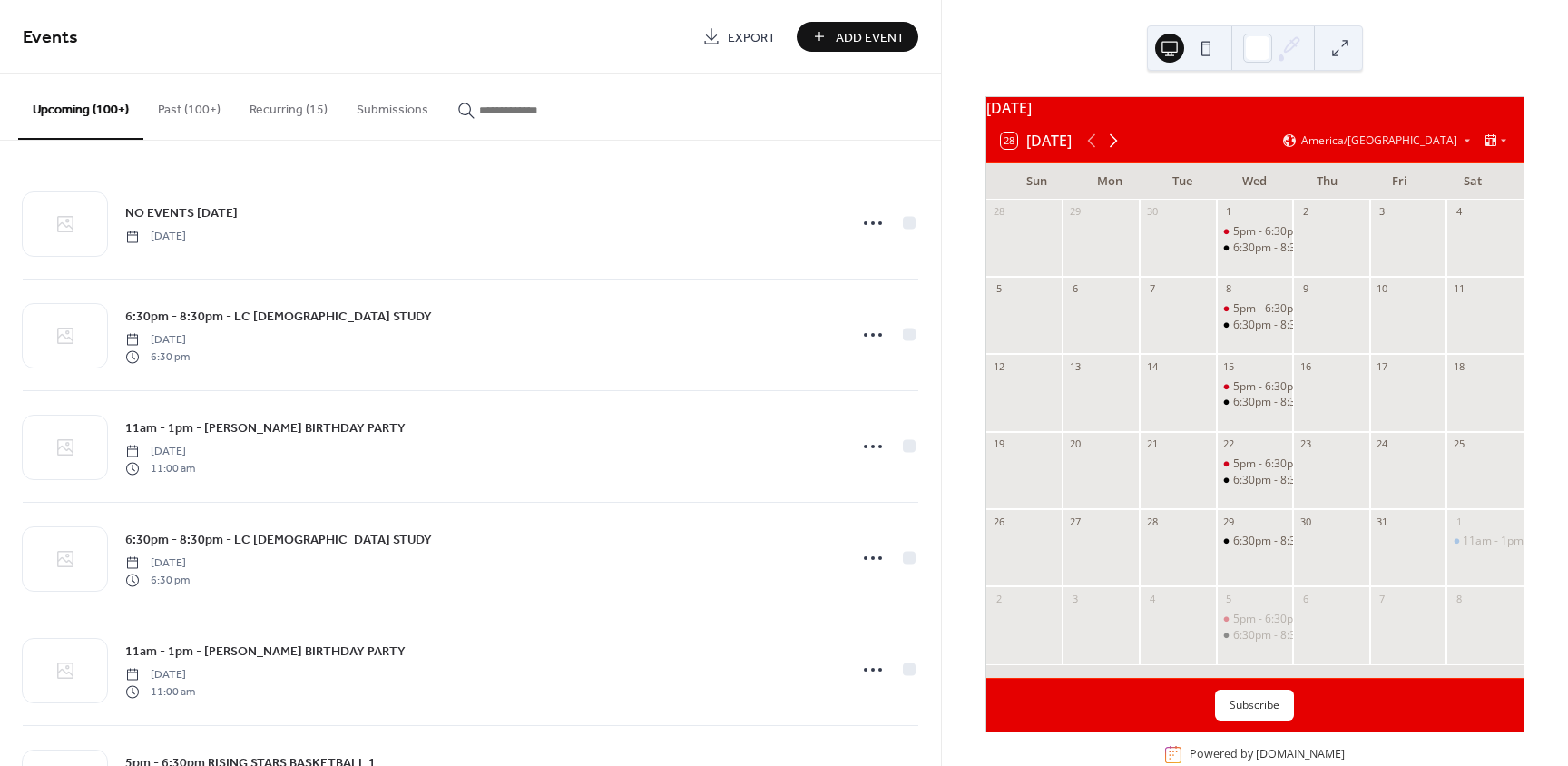 click 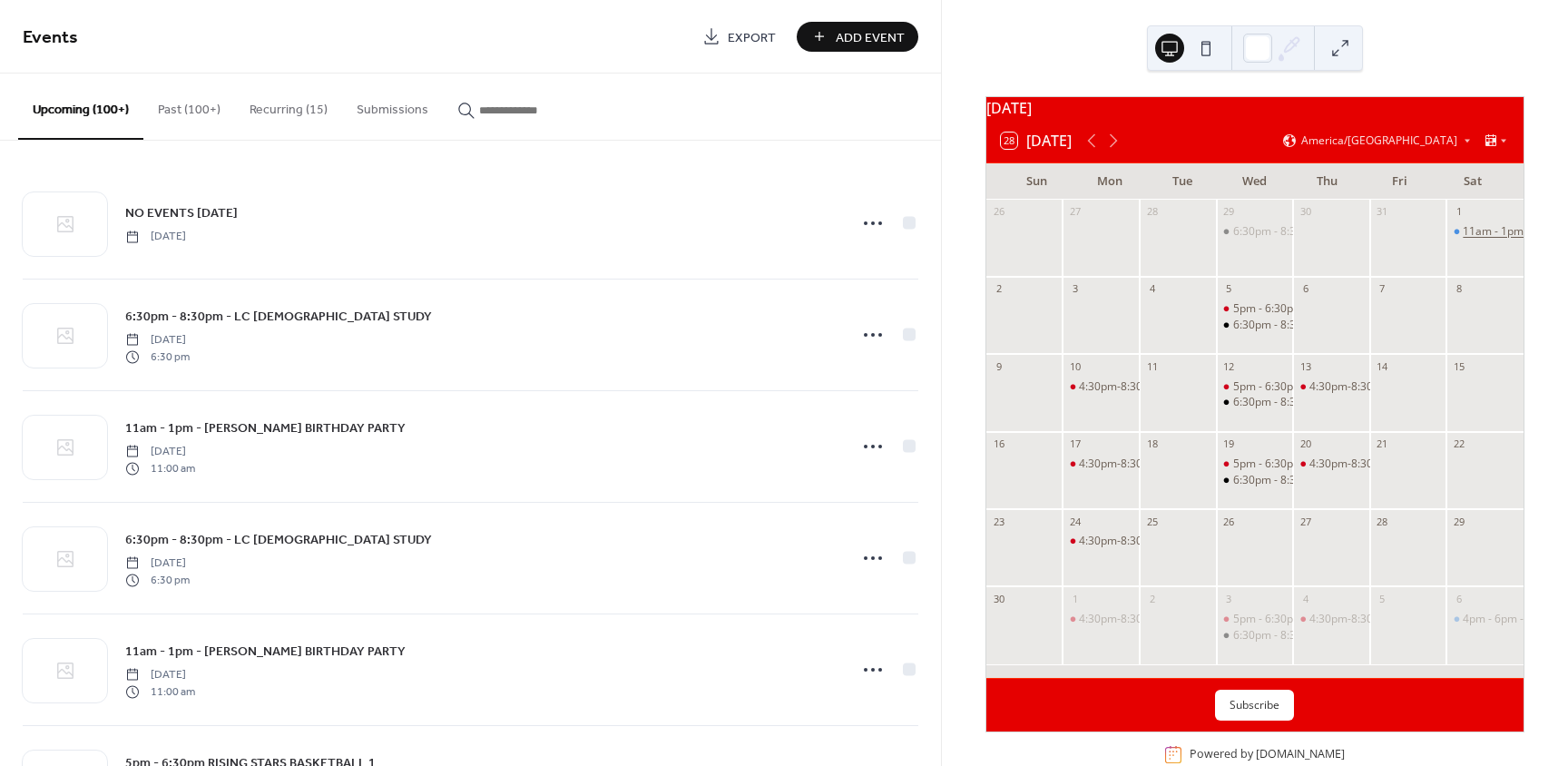 click on "11am - 1pm - [PERSON_NAME] BIRTHDAY PARTY" at bounding box center [1585, 231] 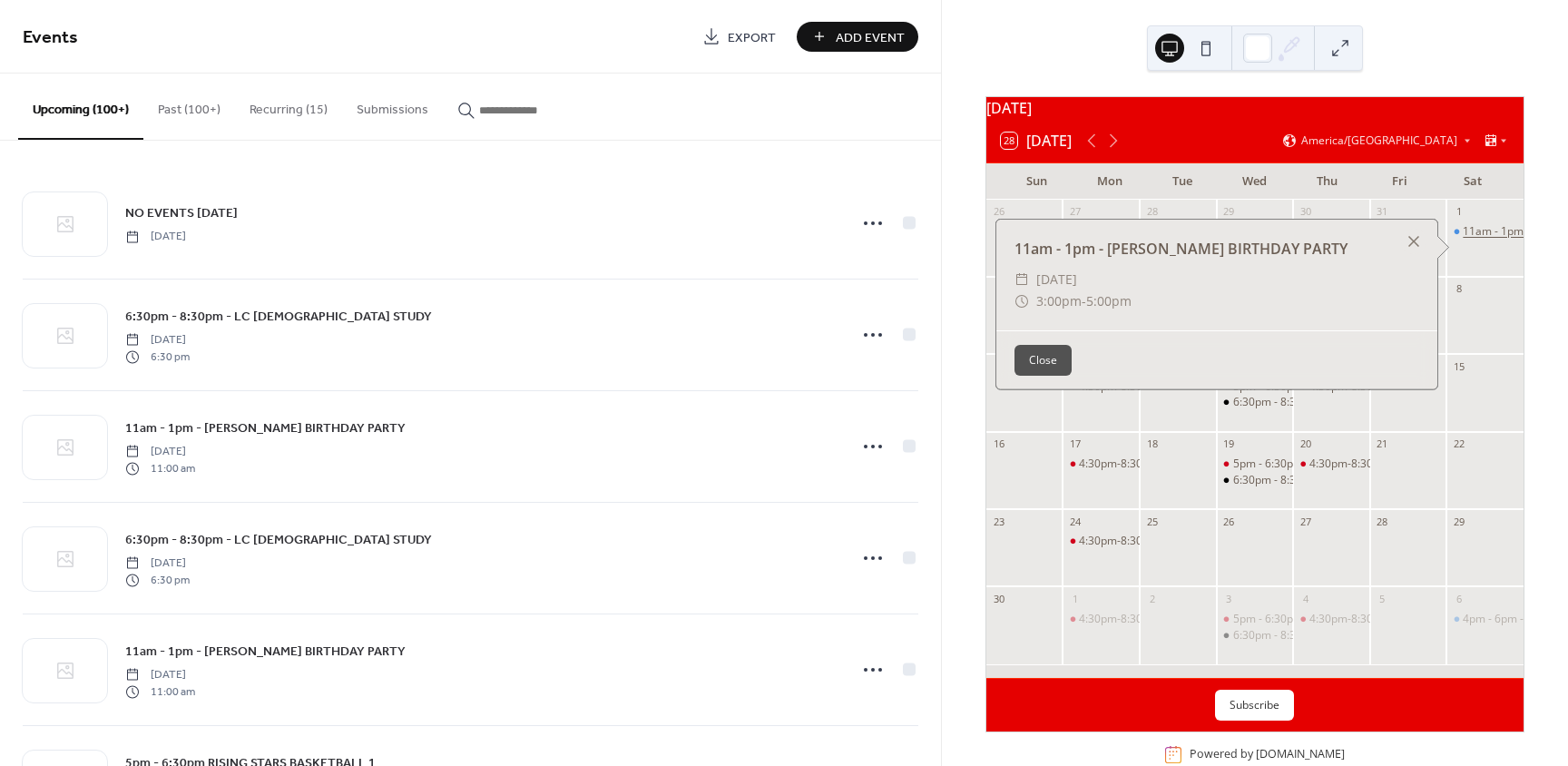 scroll, scrollTop: 47, scrollLeft: 0, axis: vertical 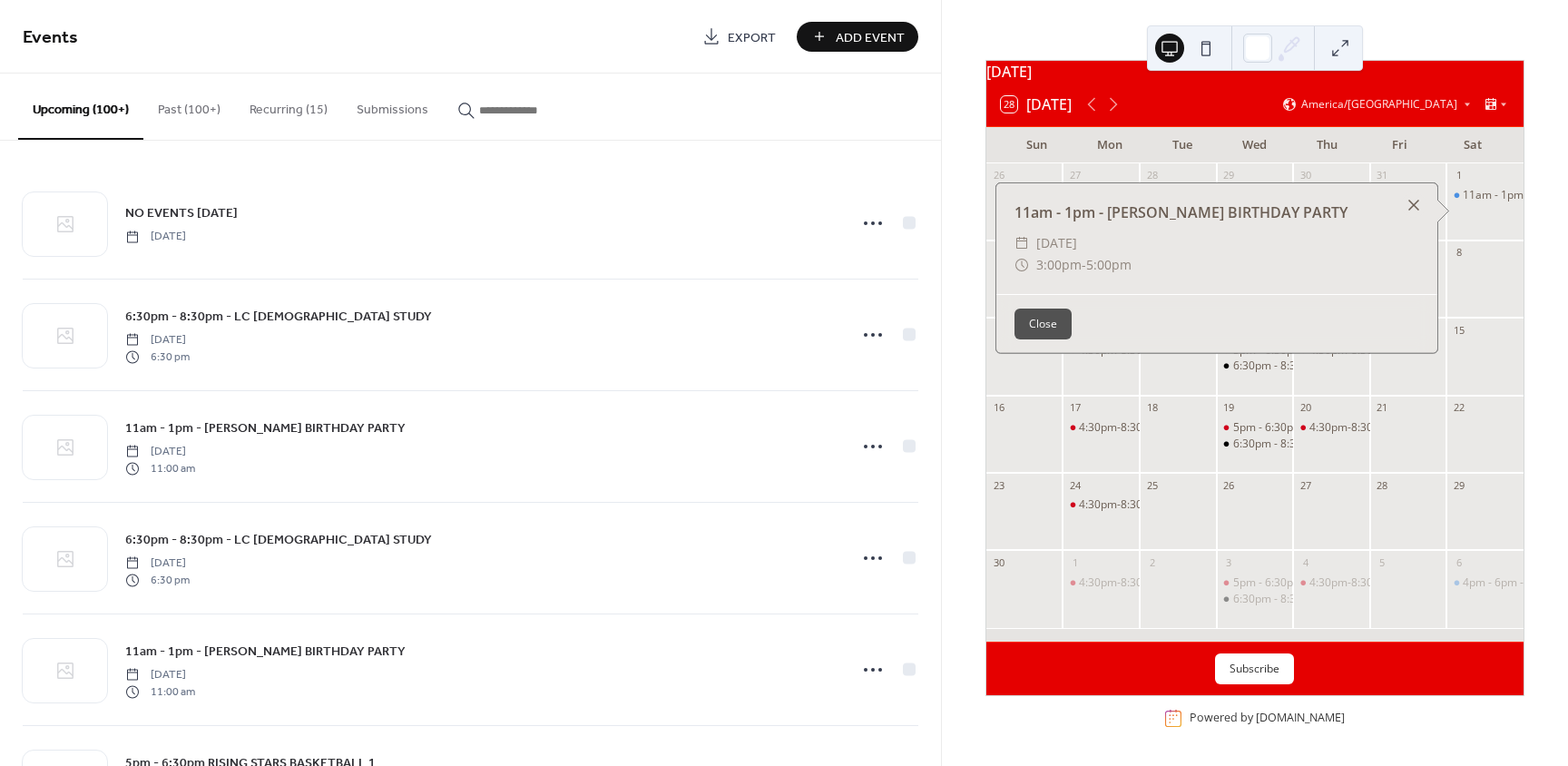 click at bounding box center (1414, 205) 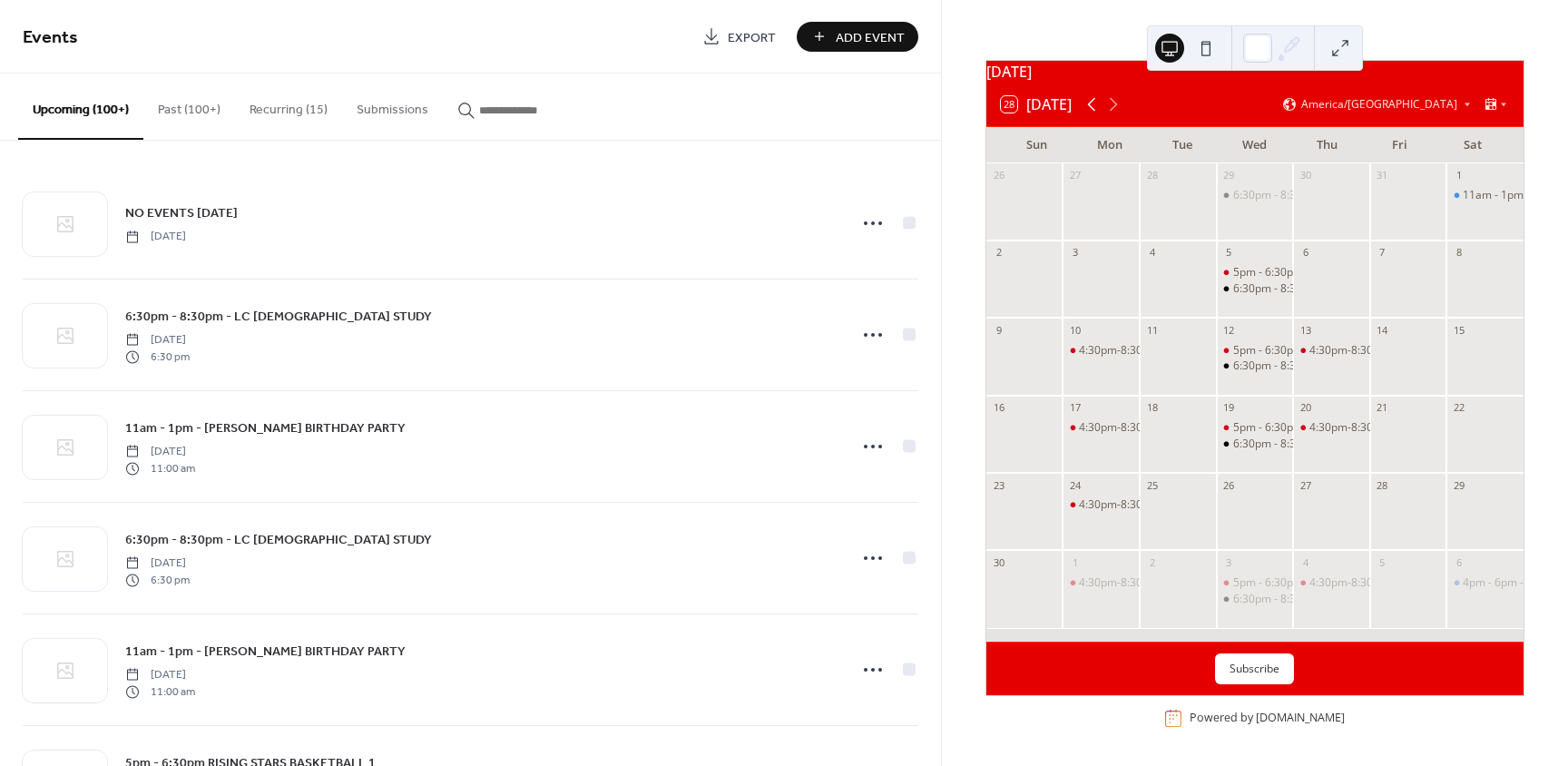 click 